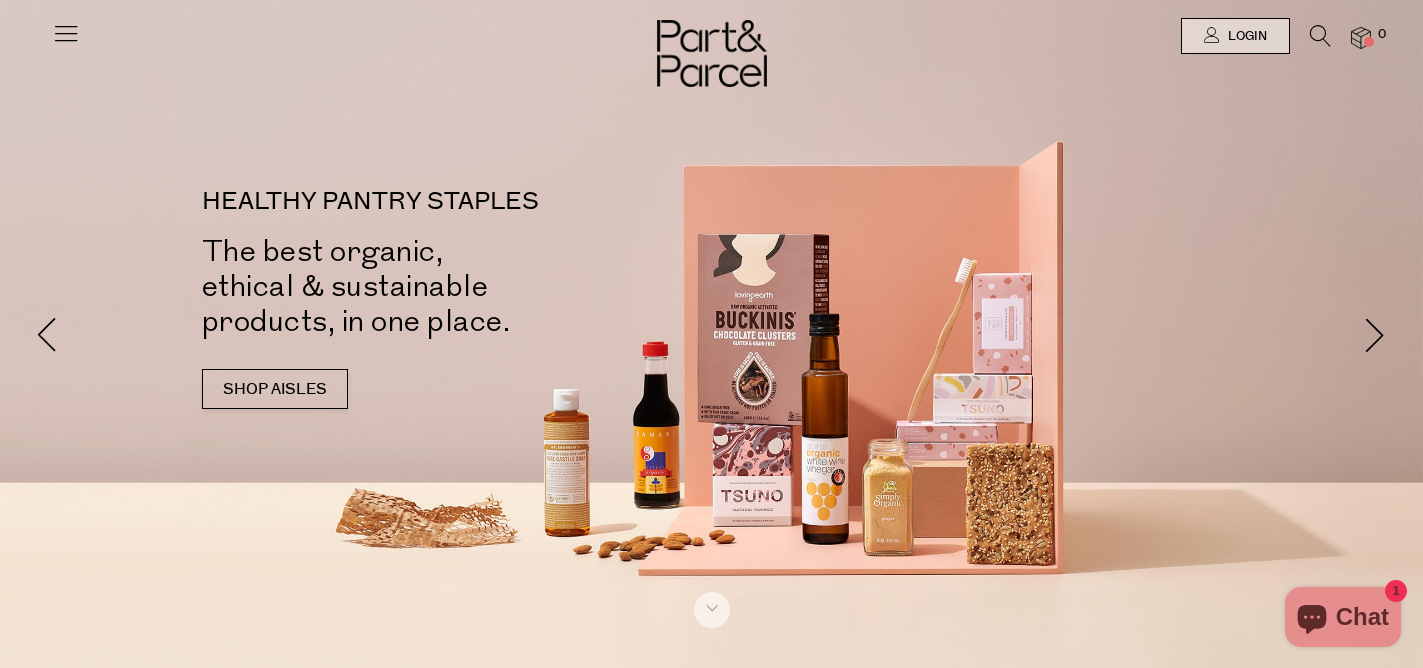scroll, scrollTop: 0, scrollLeft: 0, axis: both 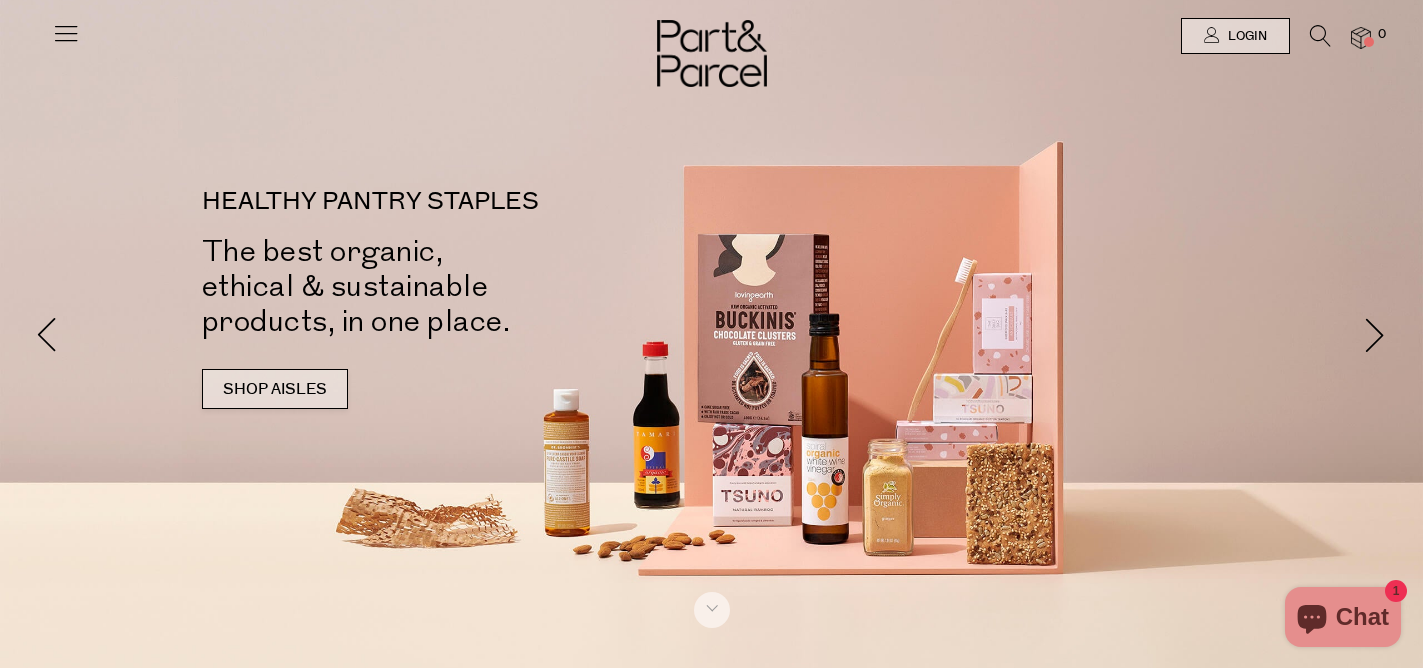 click on "SHOP AISLES" at bounding box center [275, 389] 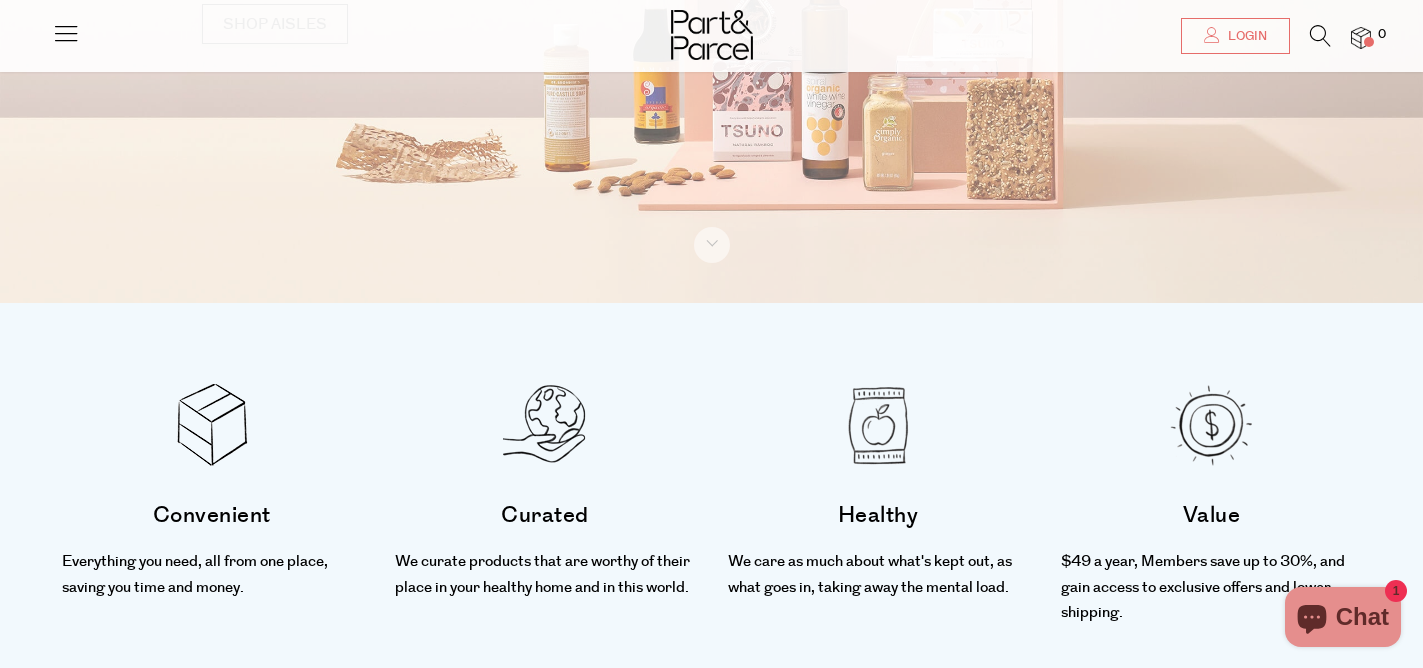 scroll, scrollTop: 522, scrollLeft: 0, axis: vertical 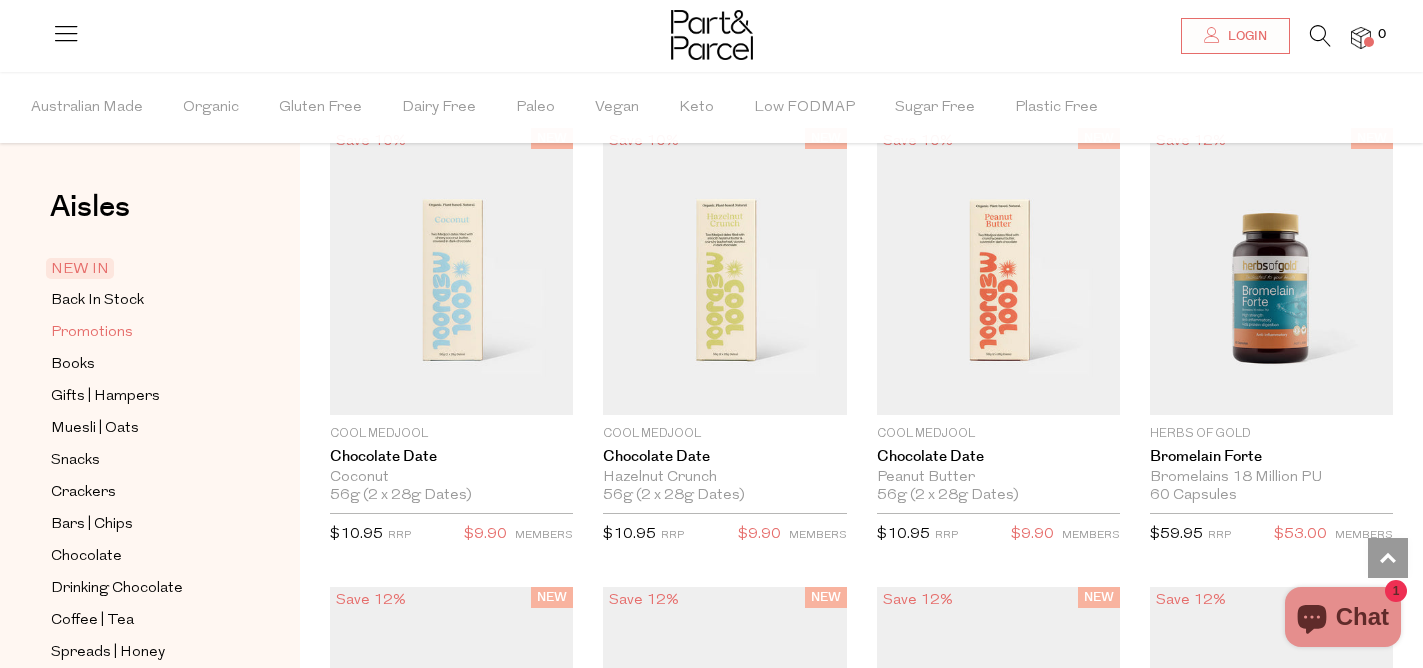 click on "Promotions" at bounding box center (92, 333) 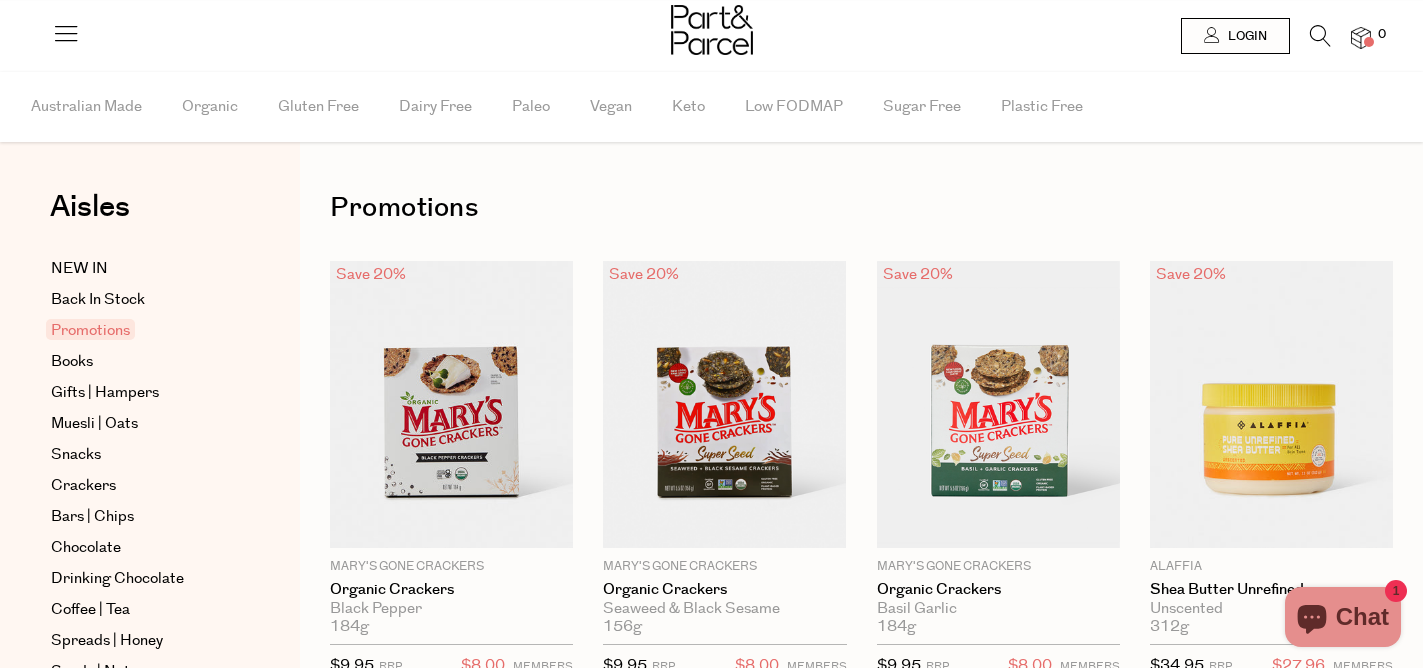scroll, scrollTop: 0, scrollLeft: 0, axis: both 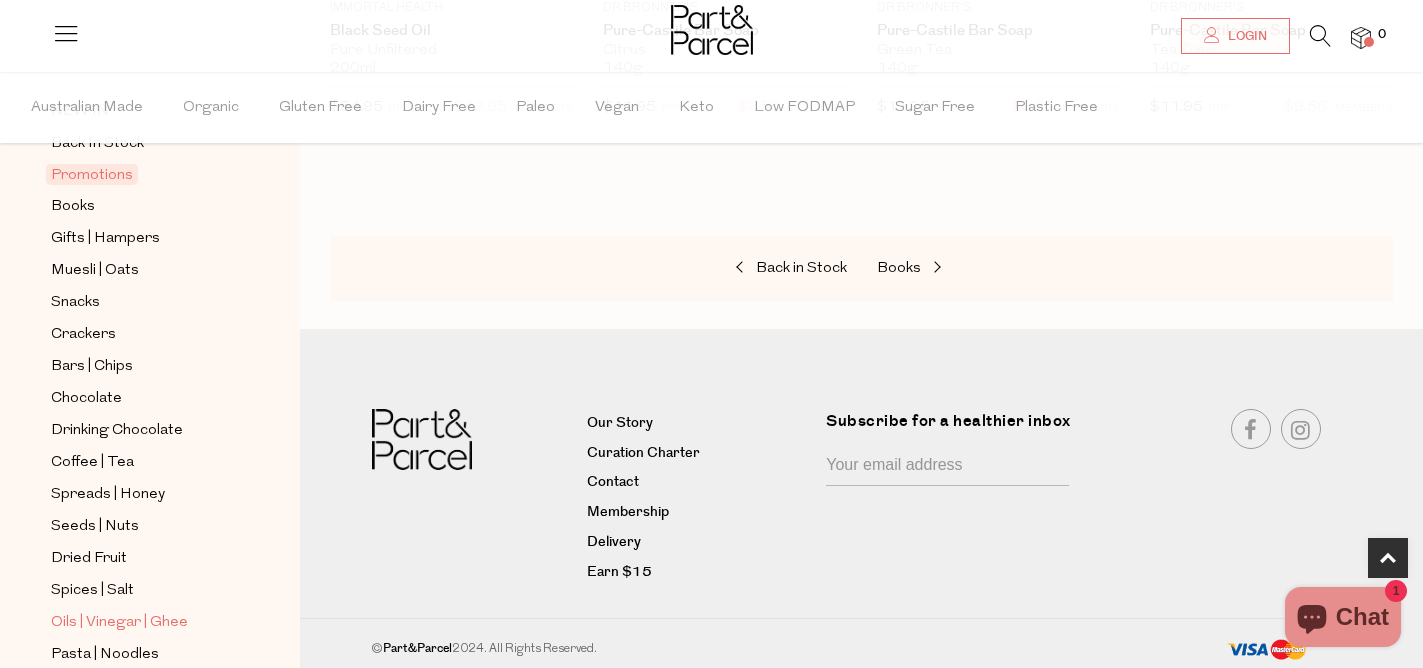 click on "Oils | Vinegar | Ghee" at bounding box center (119, 623) 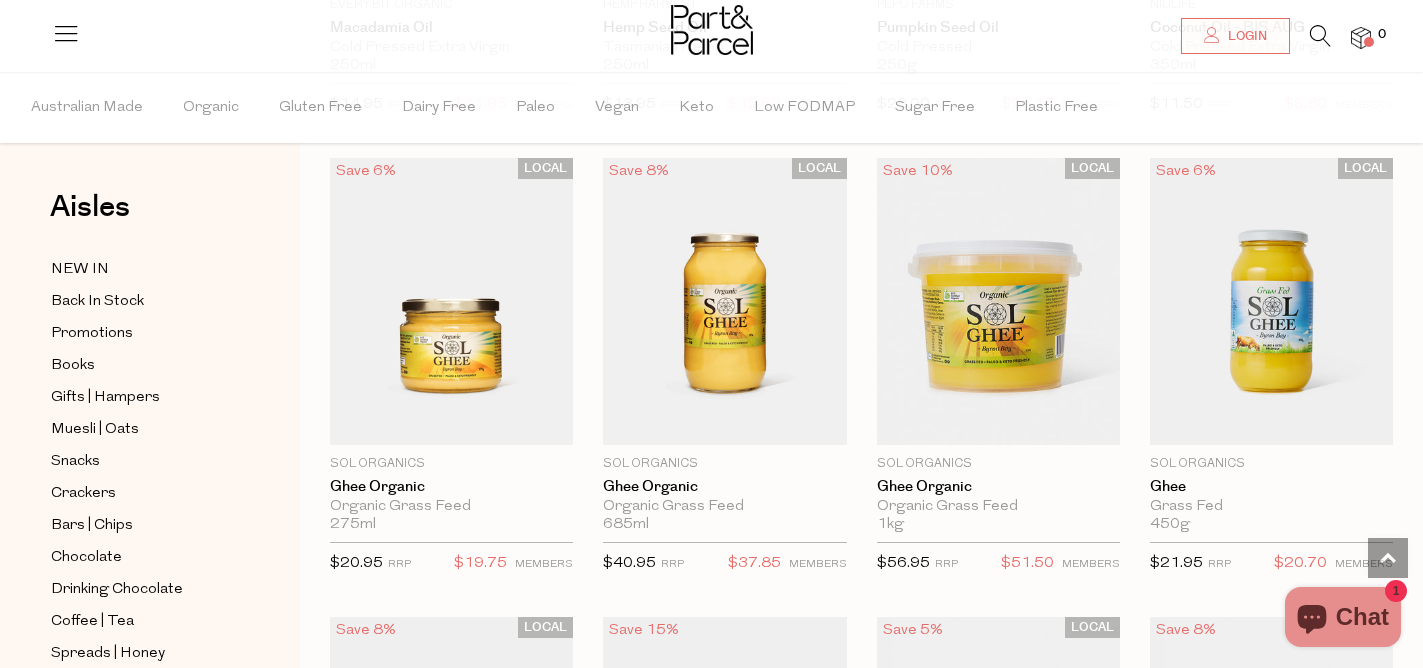 scroll, scrollTop: 1945, scrollLeft: 0, axis: vertical 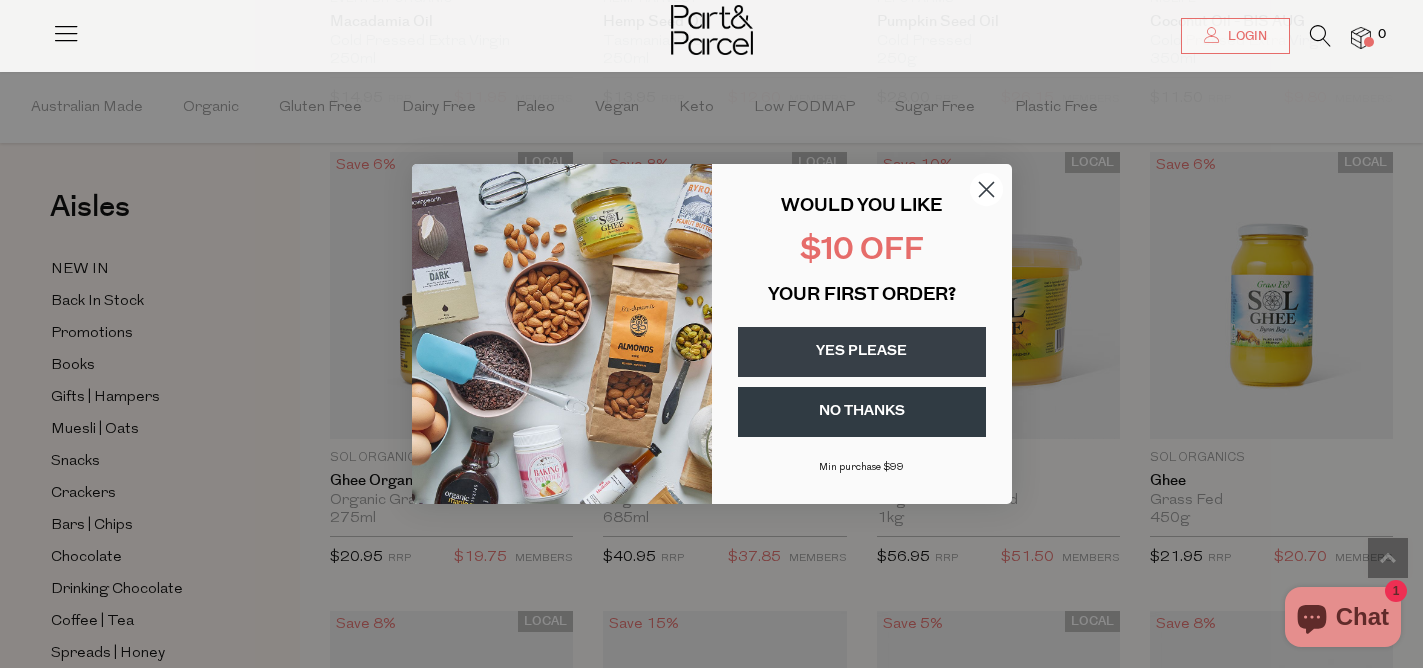 click 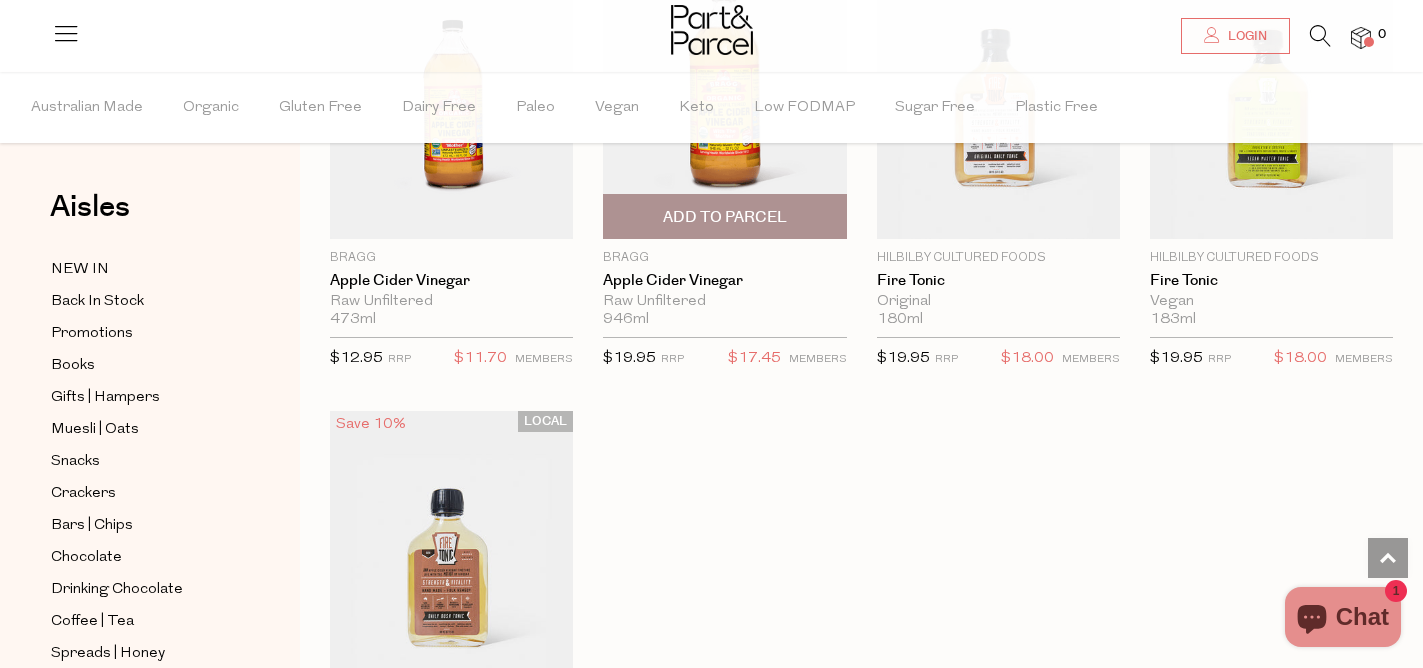scroll, scrollTop: 4929, scrollLeft: 0, axis: vertical 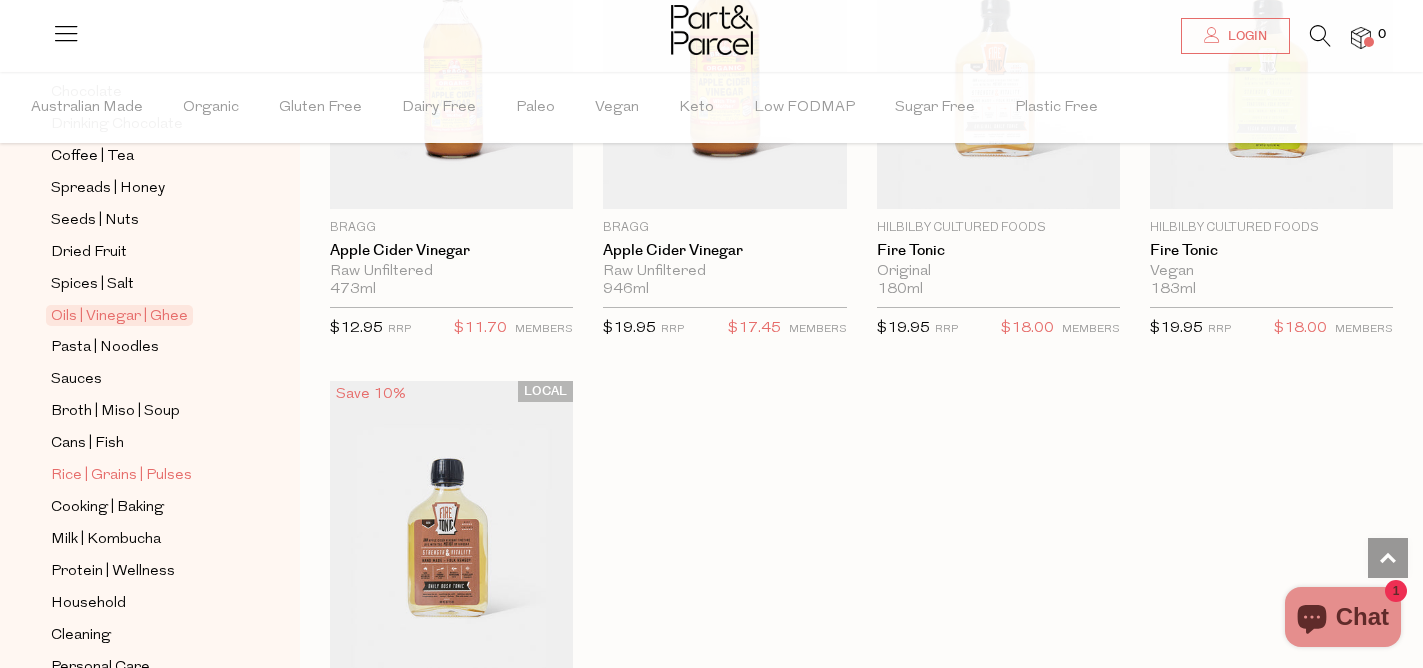 click on "Rice | Grains | Pulses" at bounding box center (121, 476) 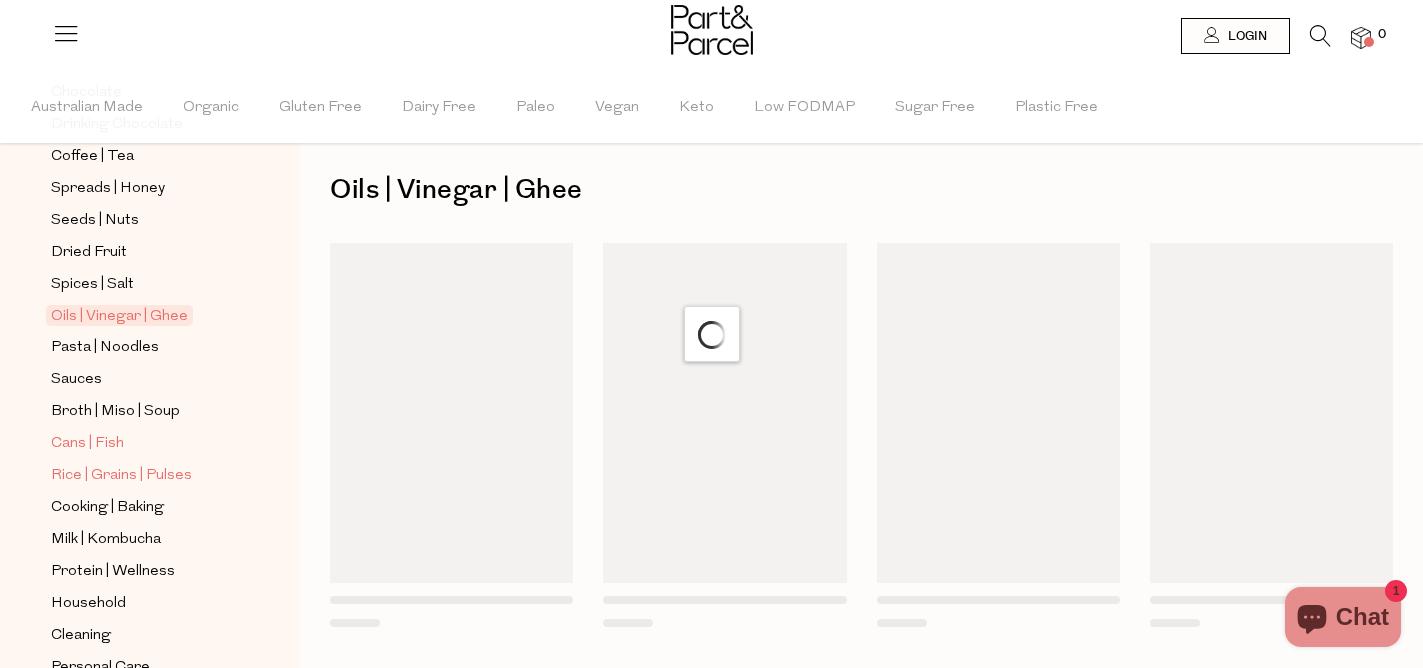 scroll, scrollTop: 0, scrollLeft: 0, axis: both 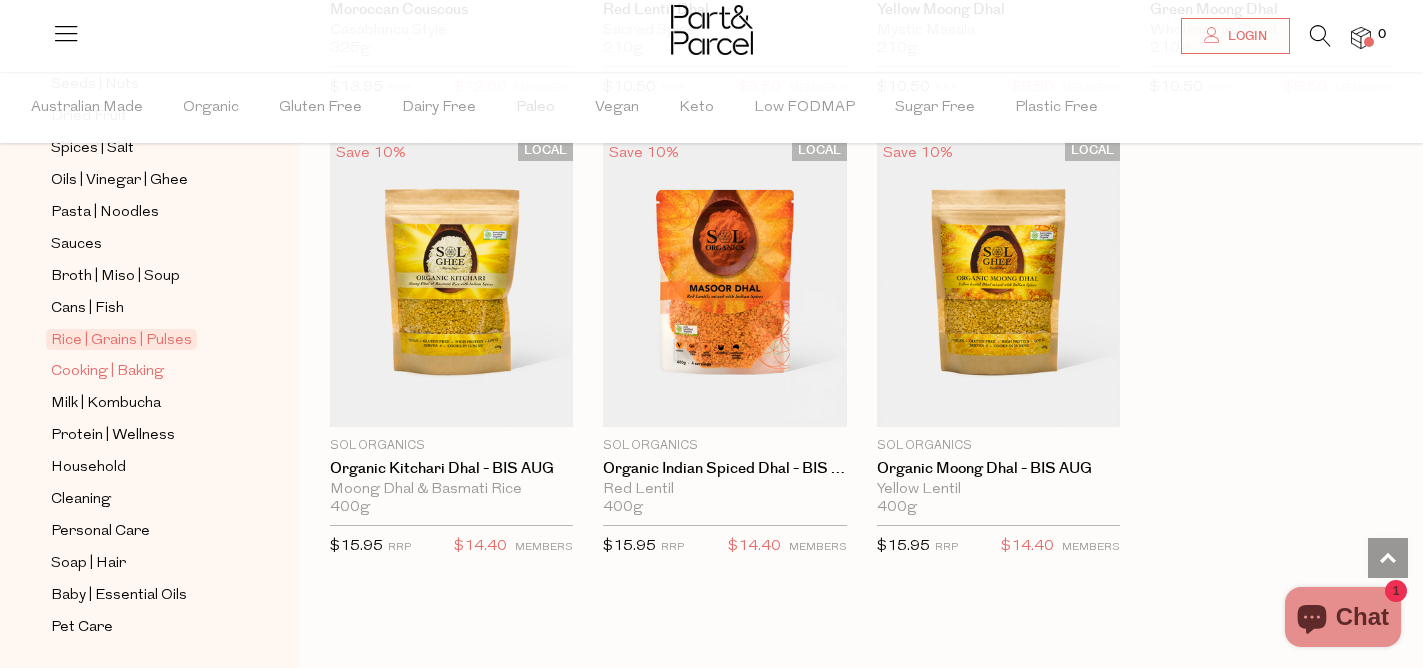 click on "Cooking | Baking" at bounding box center [107, 372] 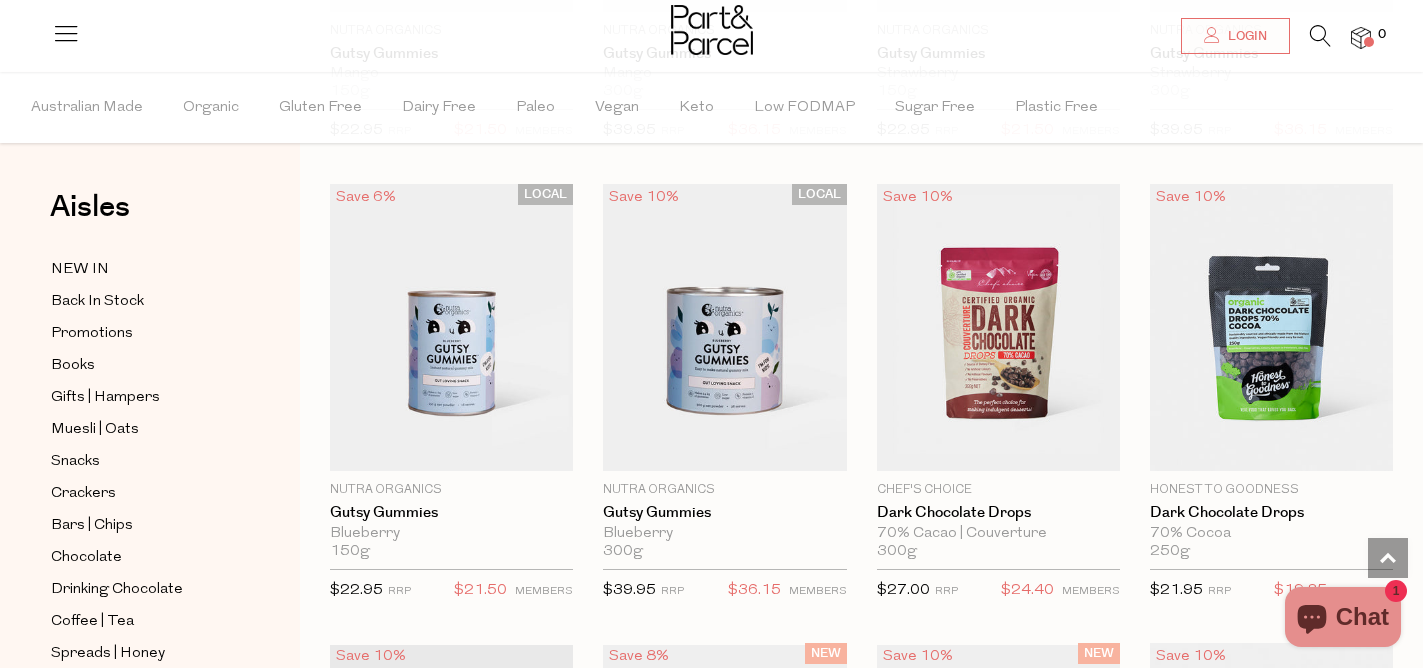 scroll, scrollTop: 2476, scrollLeft: 0, axis: vertical 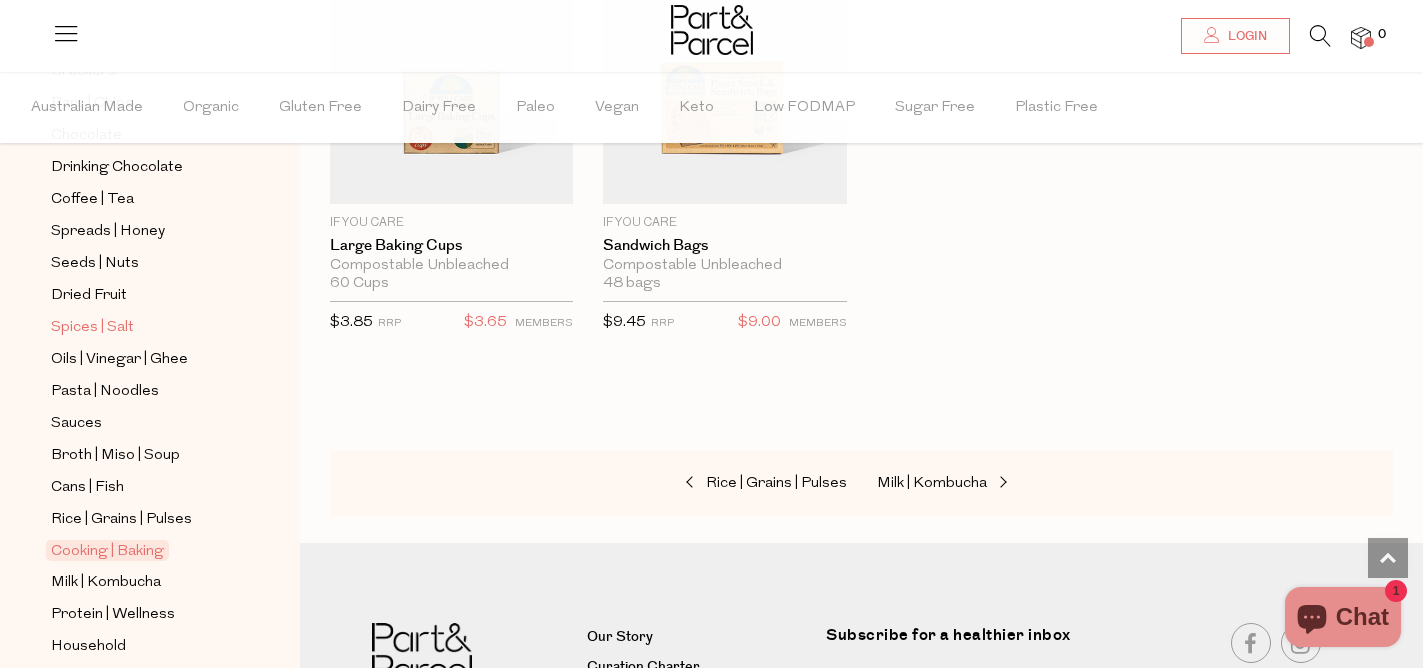 click on "Spices | Salt" at bounding box center [92, 328] 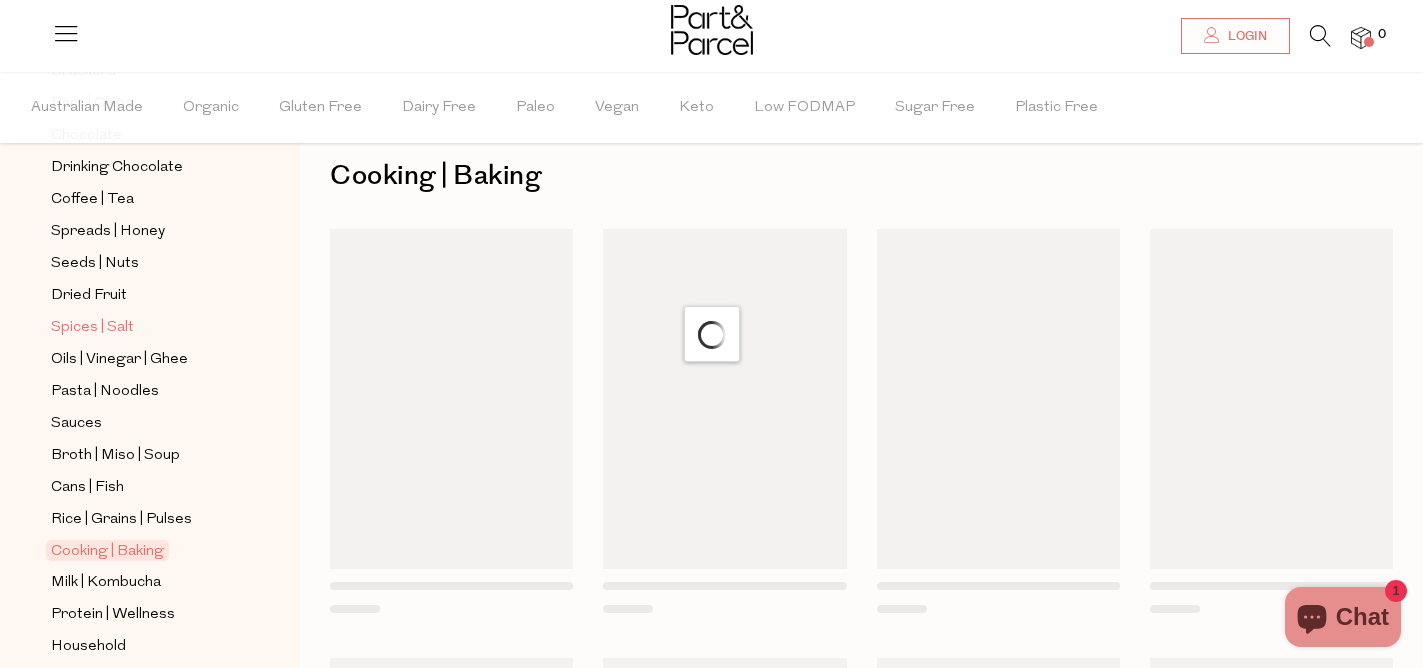 scroll, scrollTop: 0, scrollLeft: 0, axis: both 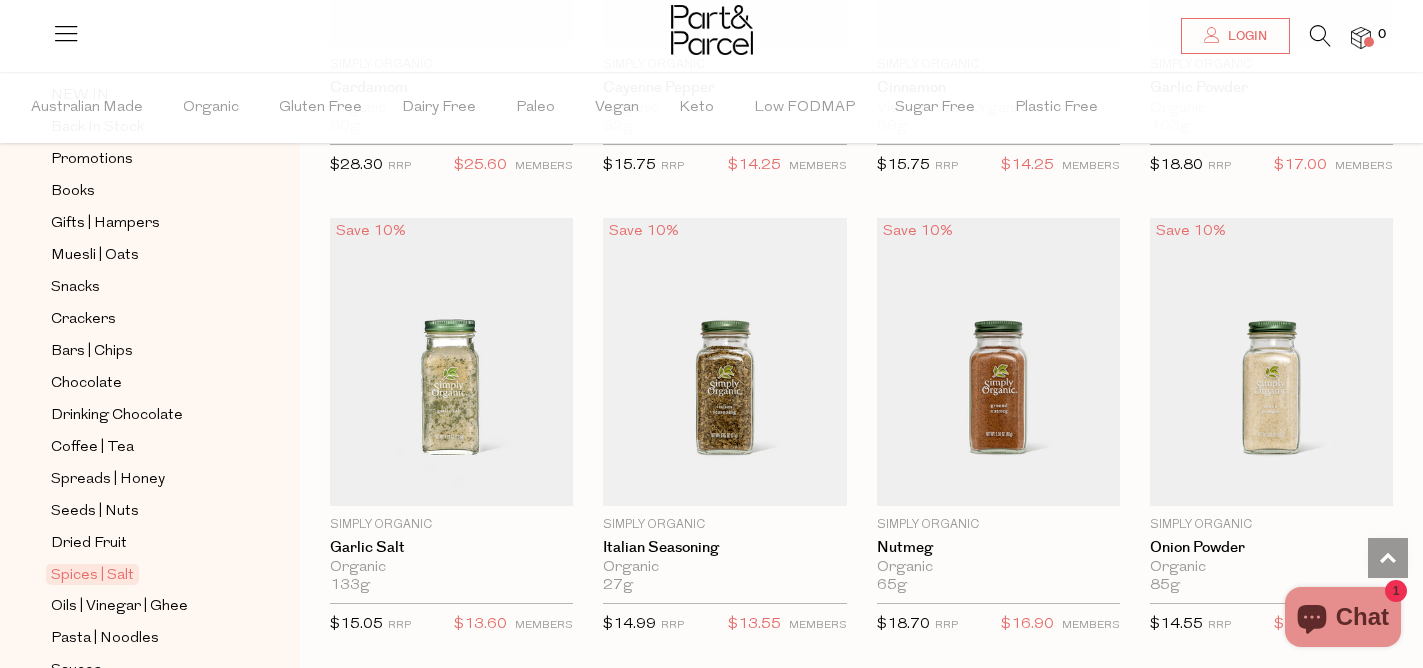 click at bounding box center (1320, 36) 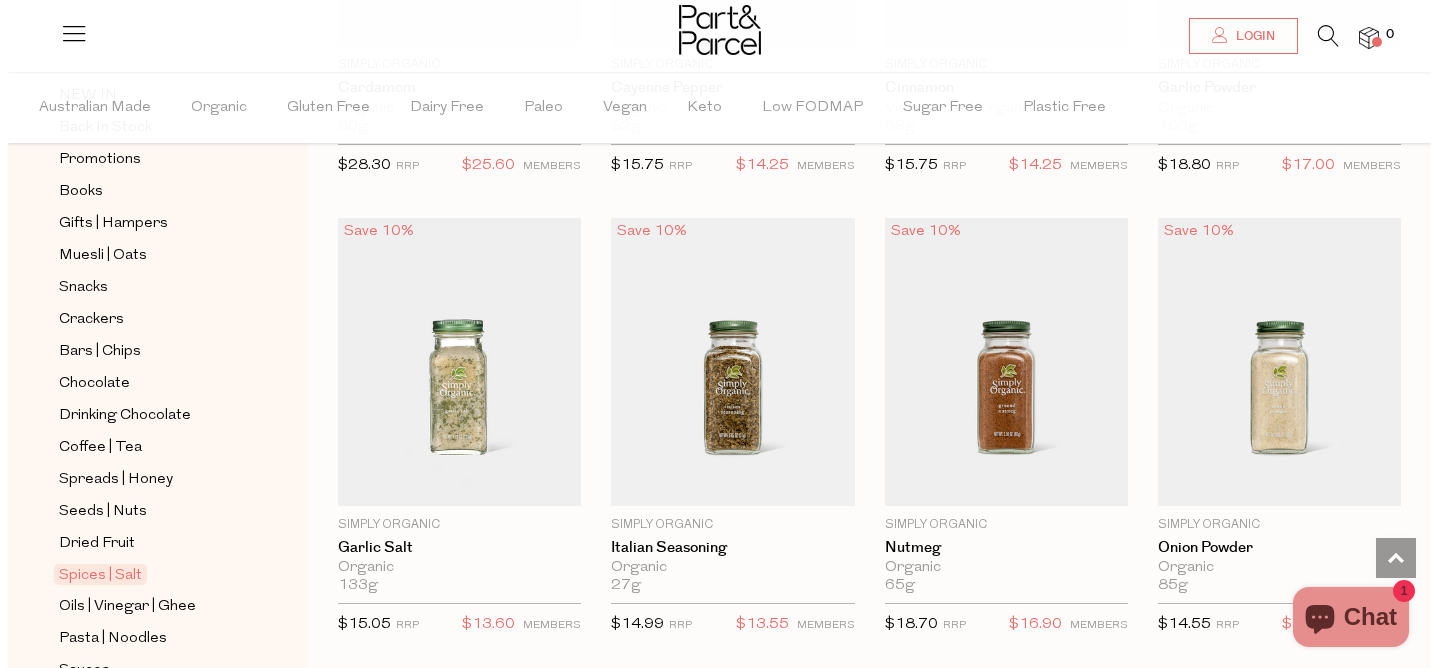 scroll, scrollTop: 2844, scrollLeft: 0, axis: vertical 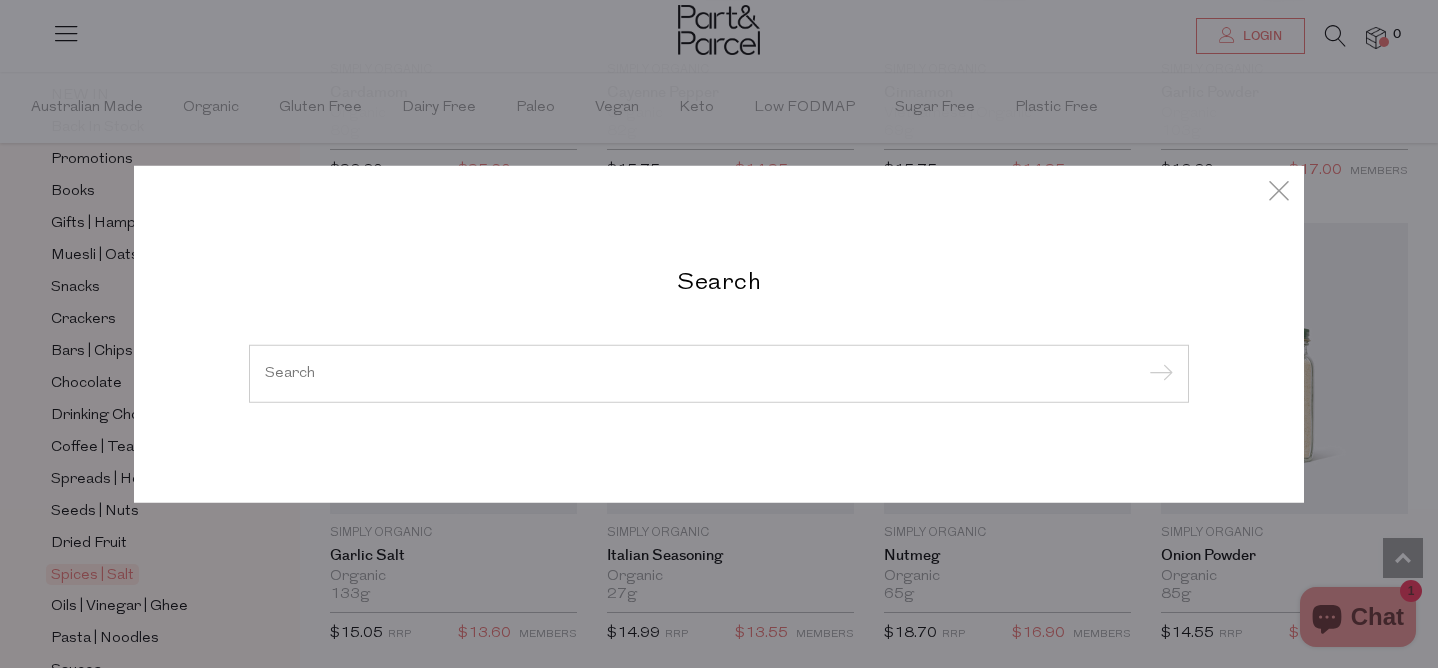 click at bounding box center [719, 373] 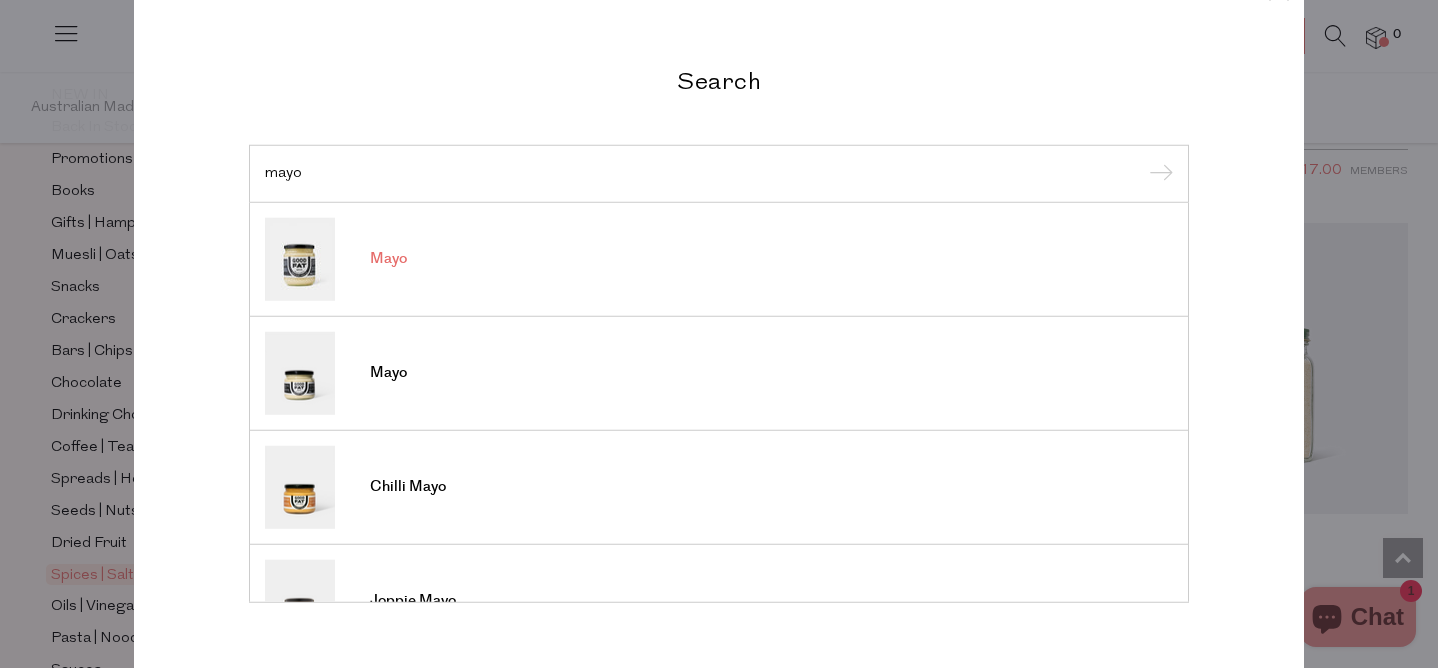 type on "mayo" 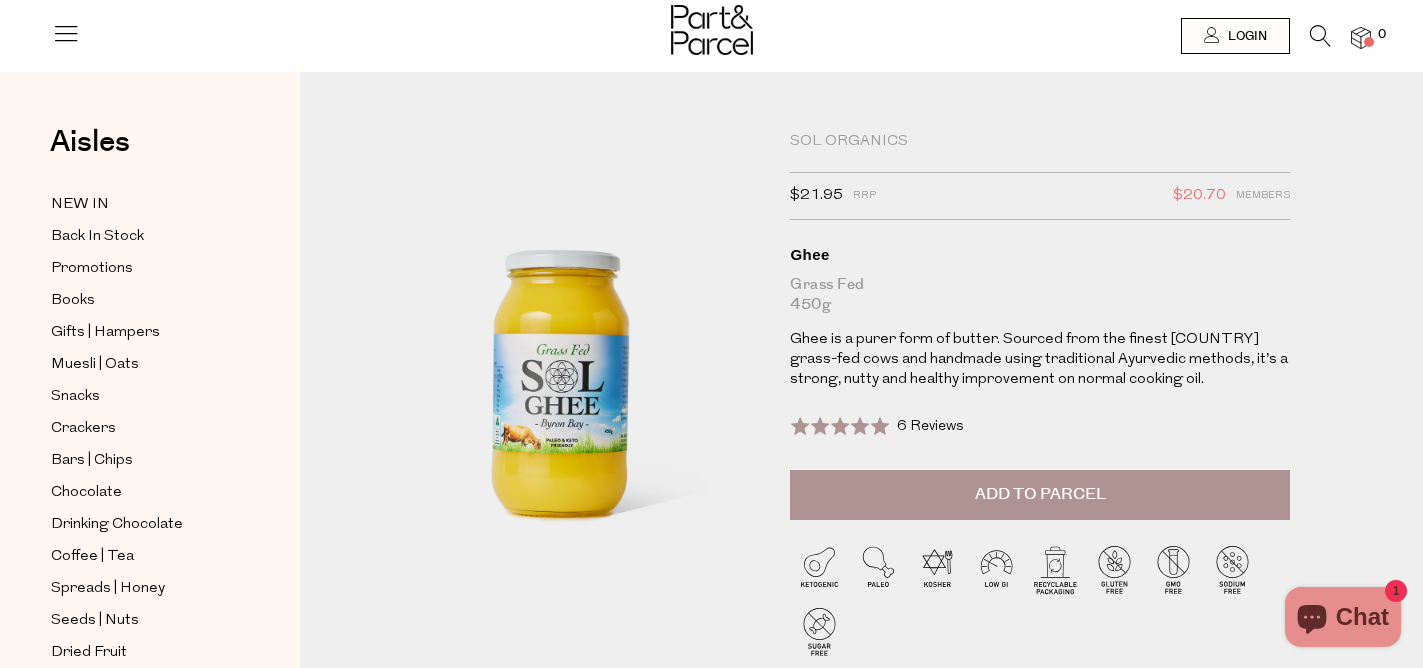 scroll, scrollTop: 0, scrollLeft: 0, axis: both 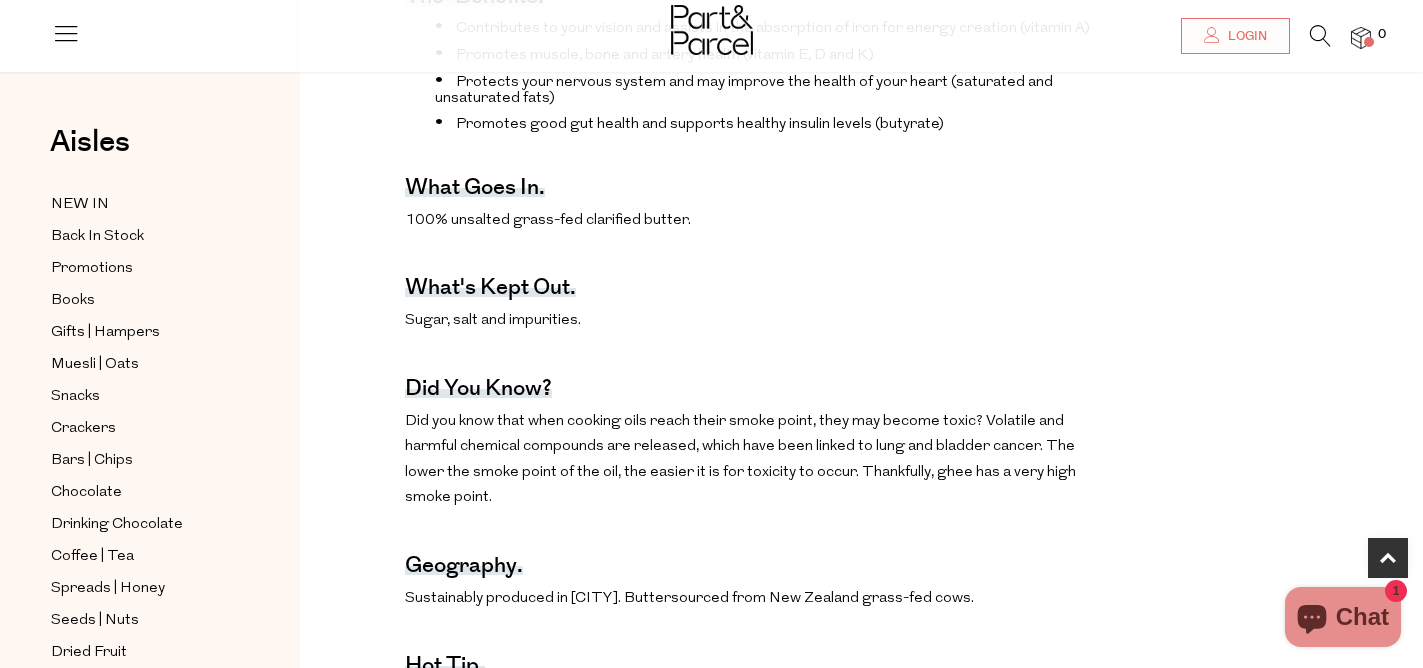 click on "Sugar, salt and impurities." at bounding box center [754, 321] 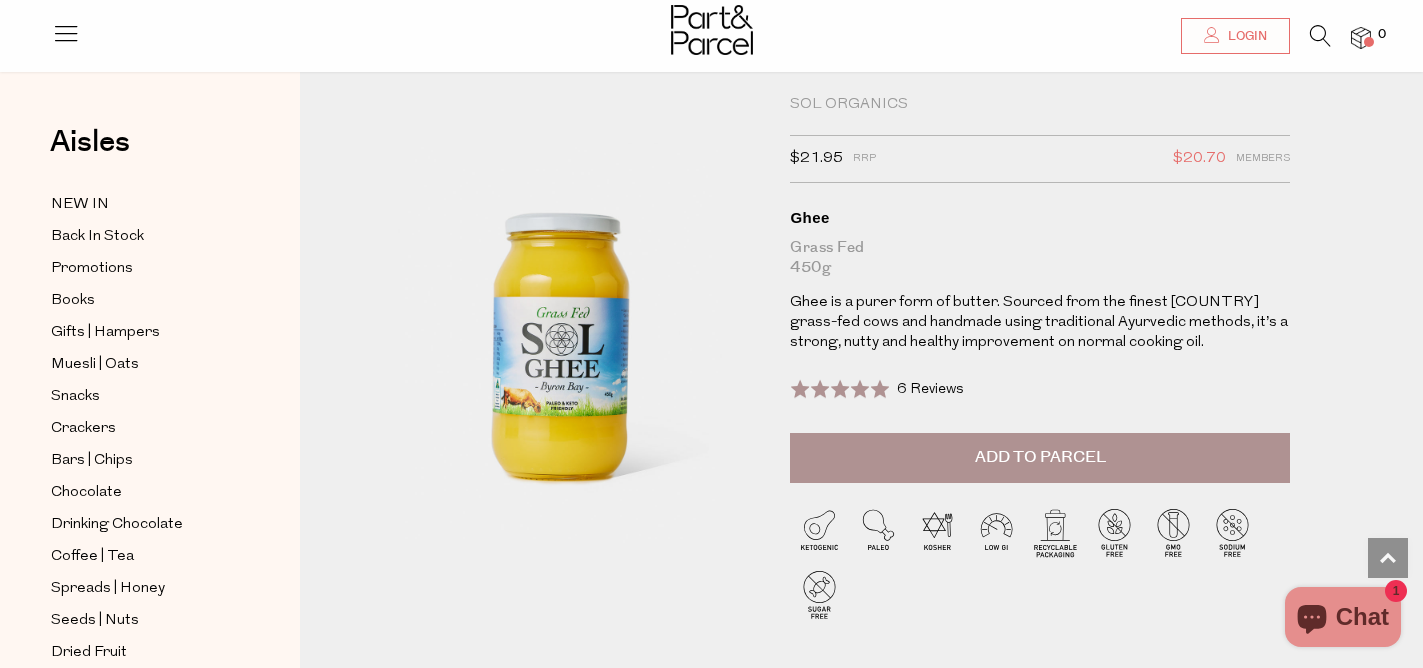 scroll, scrollTop: 0, scrollLeft: 0, axis: both 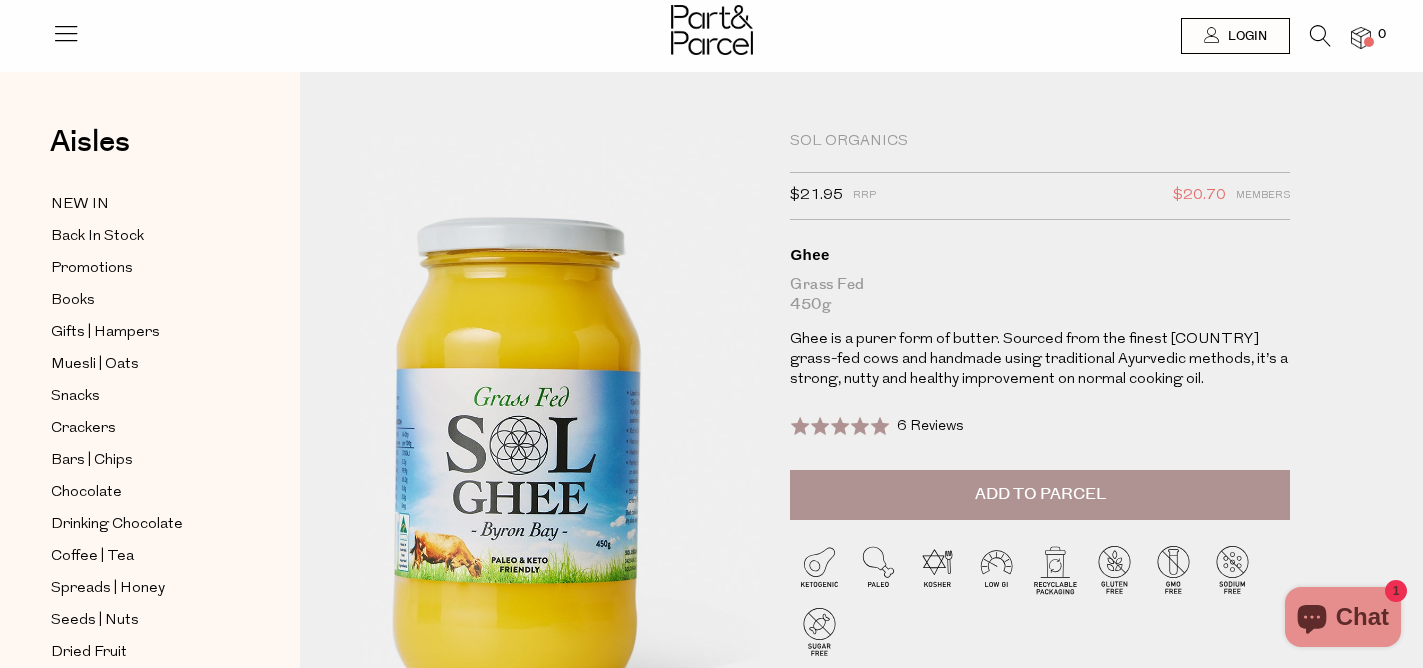 click at bounding box center [516, 430] 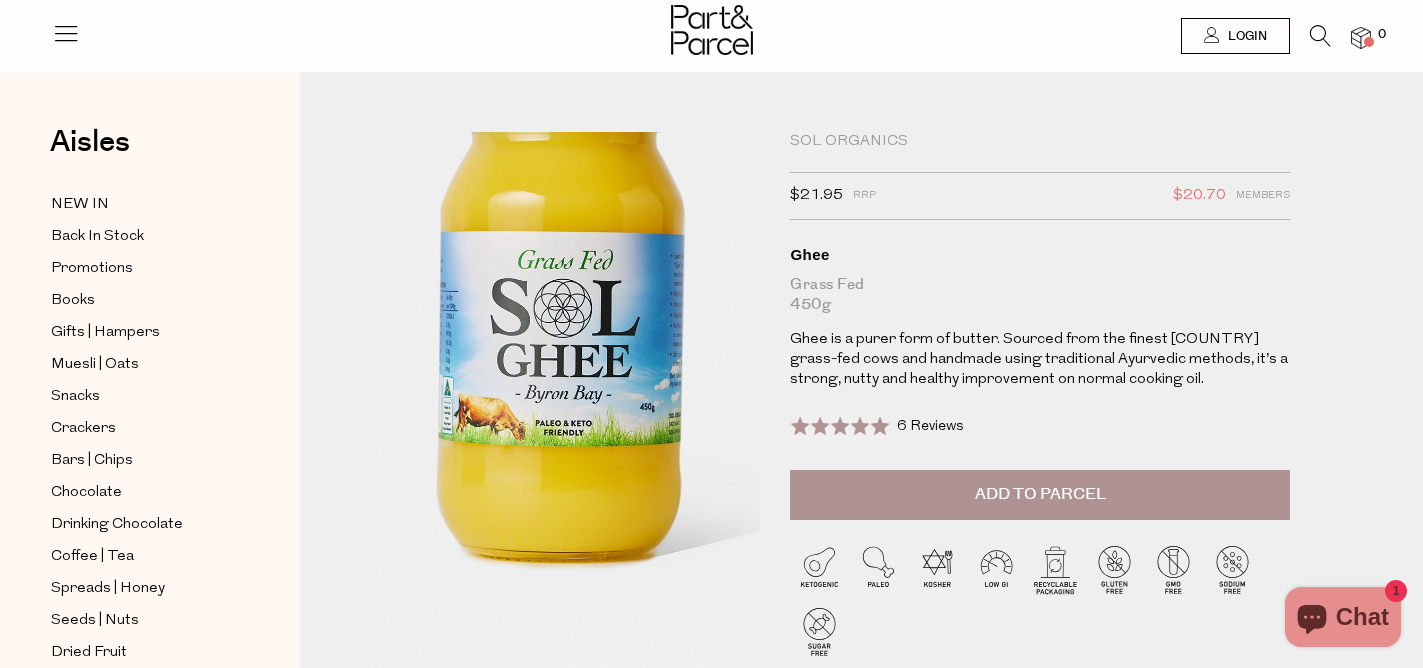 click at bounding box center [560, 293] 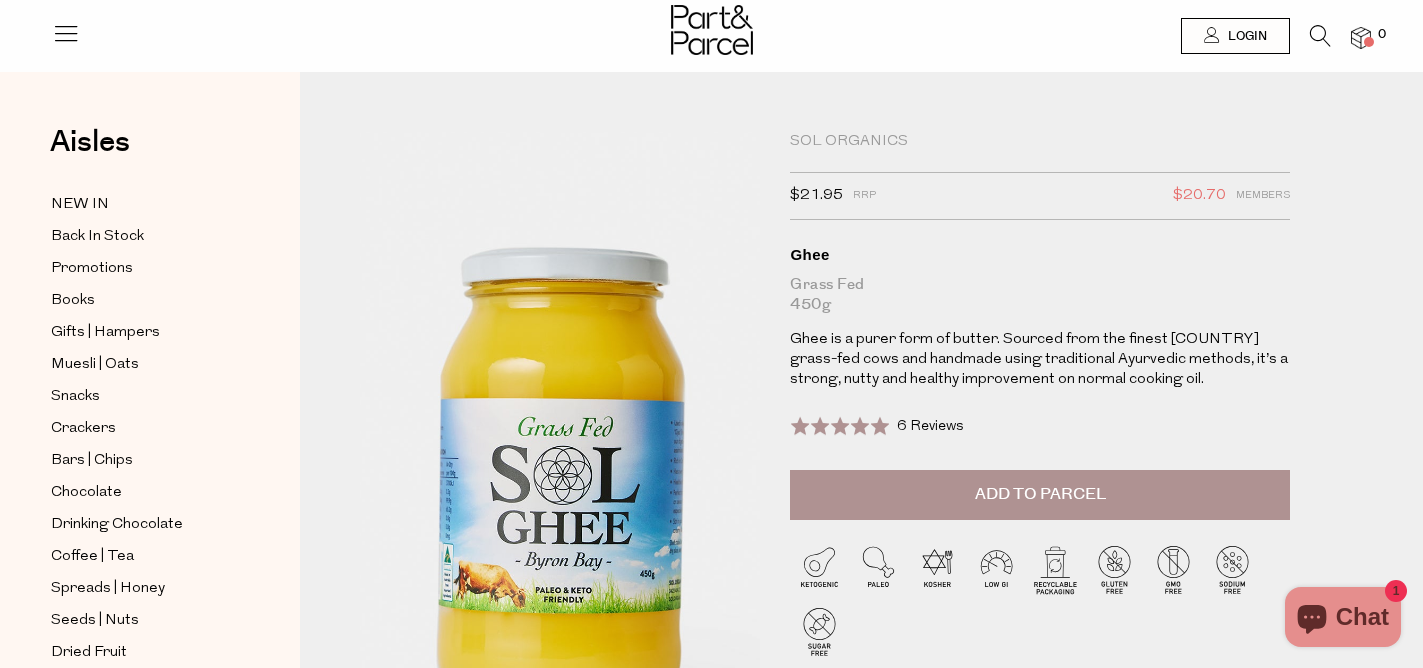 click at bounding box center (560, 460) 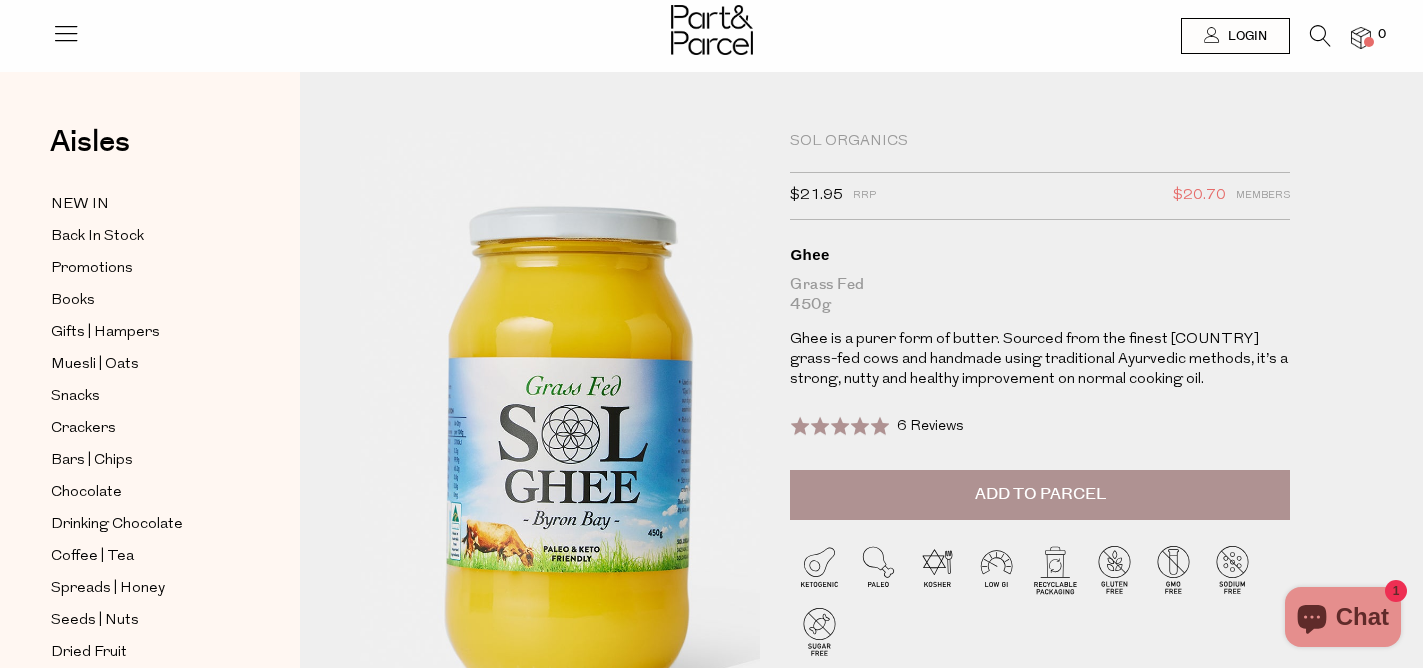 click at bounding box center (568, 419) 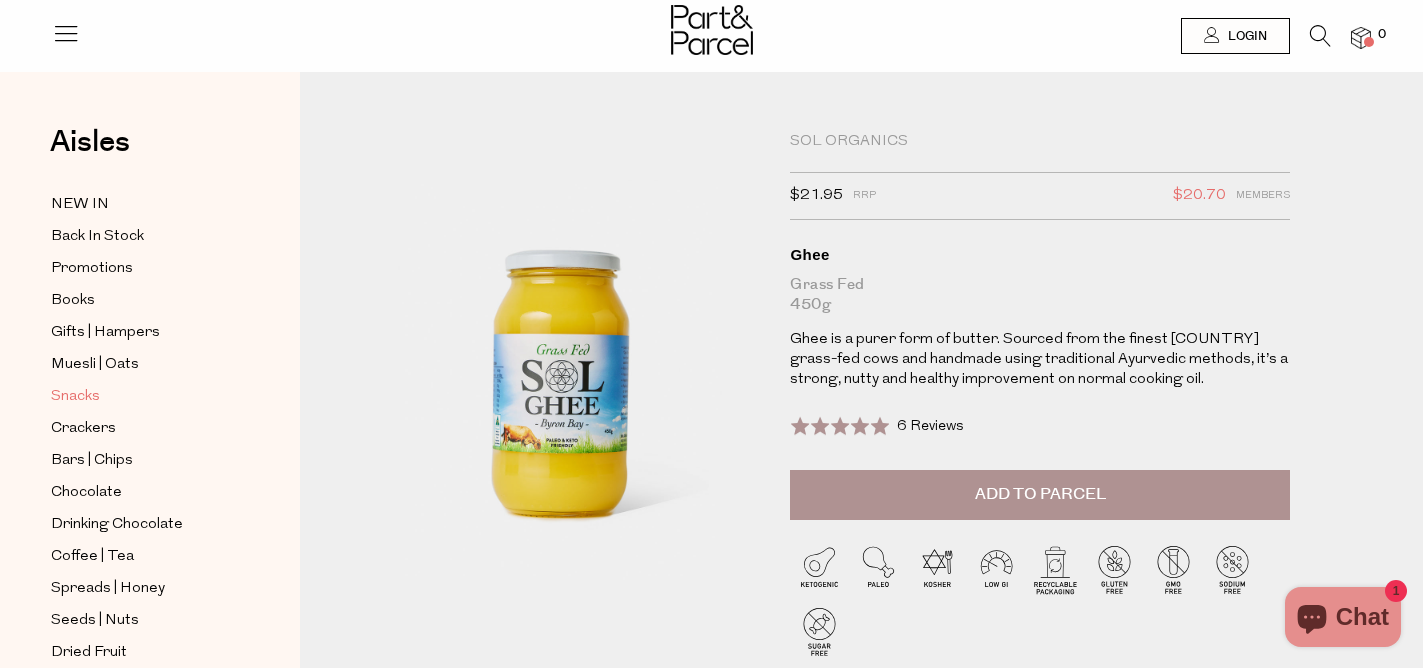 scroll, scrollTop: 417, scrollLeft: 0, axis: vertical 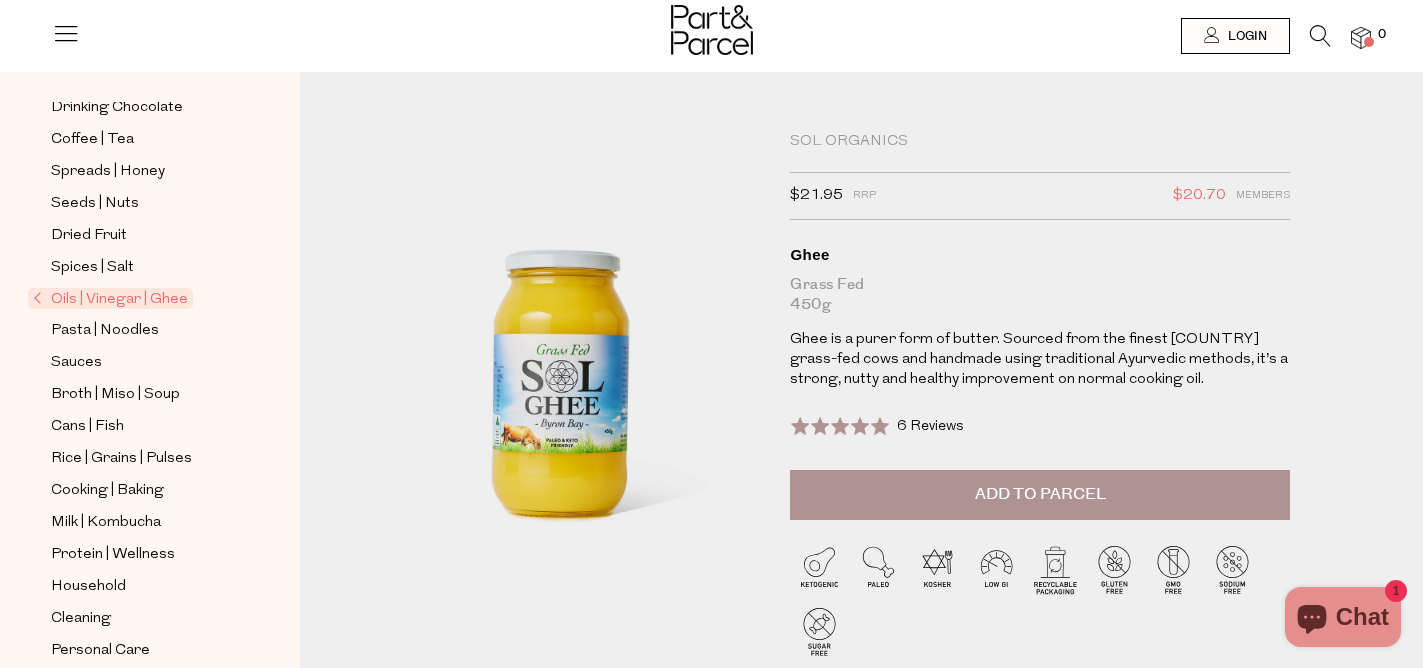 click on "Add to Parcel" at bounding box center [1040, 495] 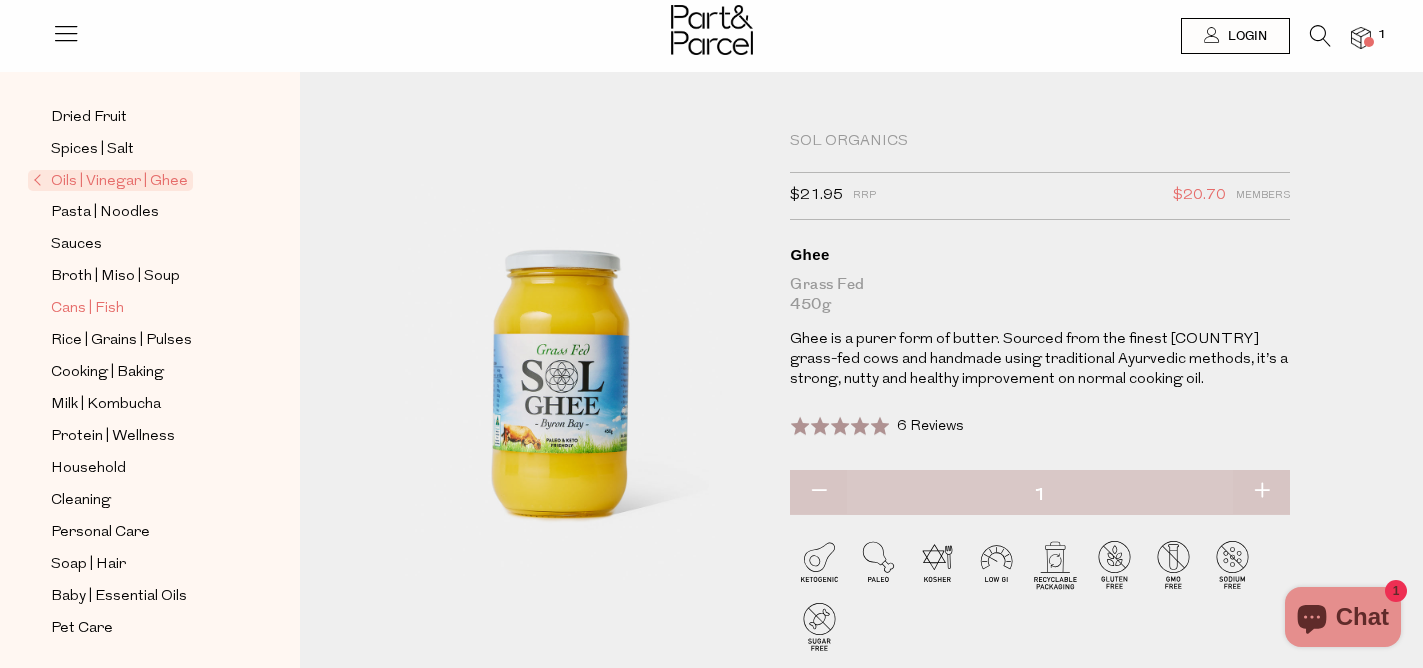 scroll, scrollTop: 540, scrollLeft: 0, axis: vertical 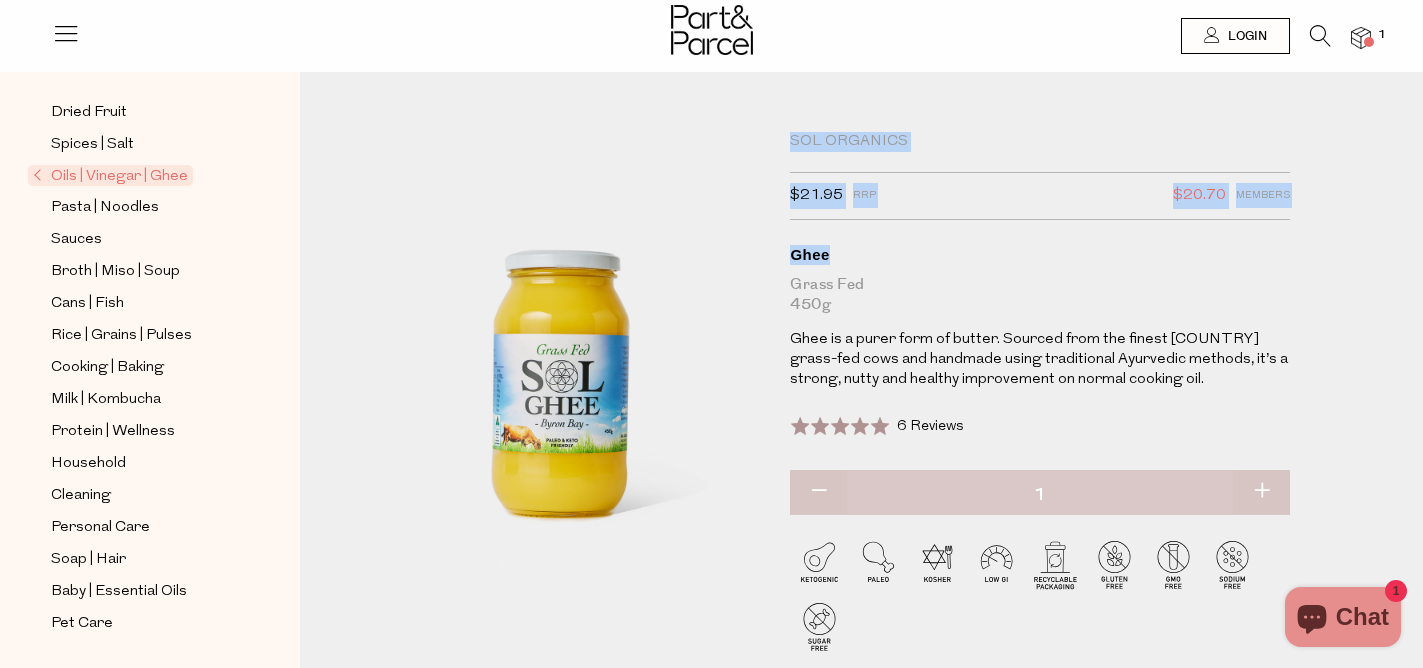 drag, startPoint x: 783, startPoint y: 141, endPoint x: 925, endPoint y: 262, distance: 186.56099 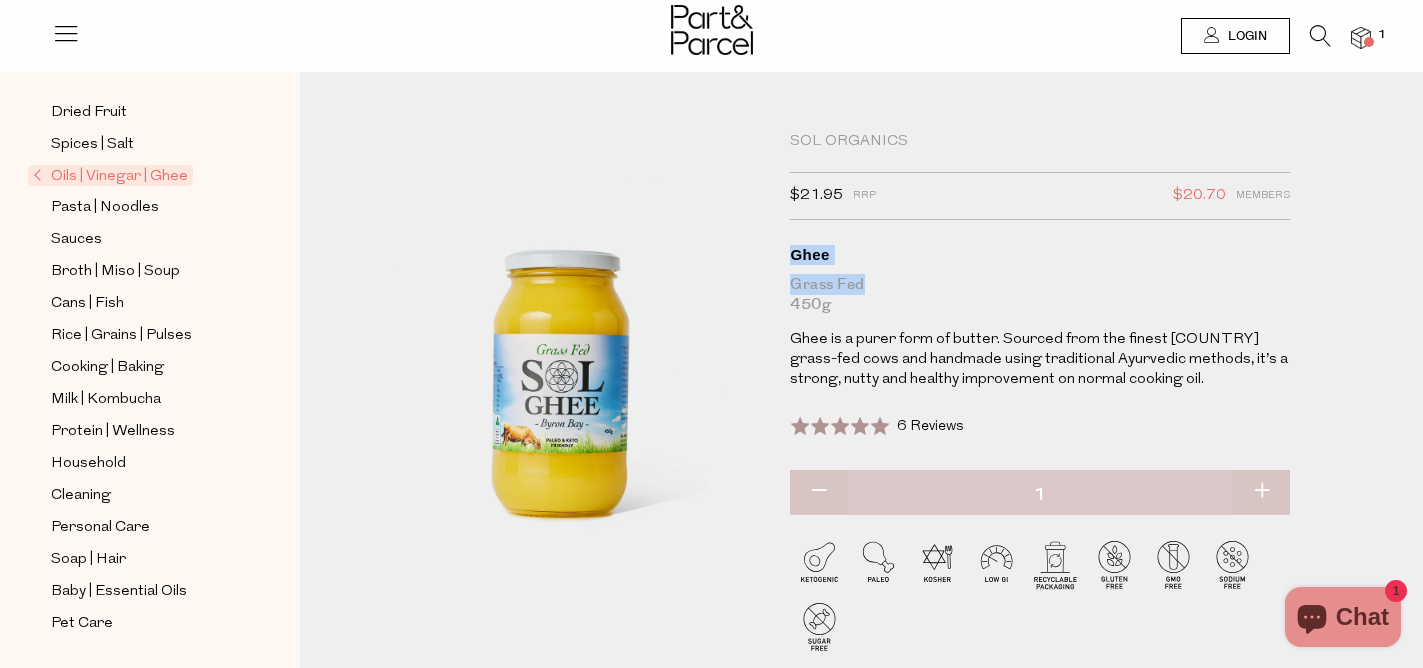 drag, startPoint x: 786, startPoint y: 247, endPoint x: 870, endPoint y: 286, distance: 92.61209 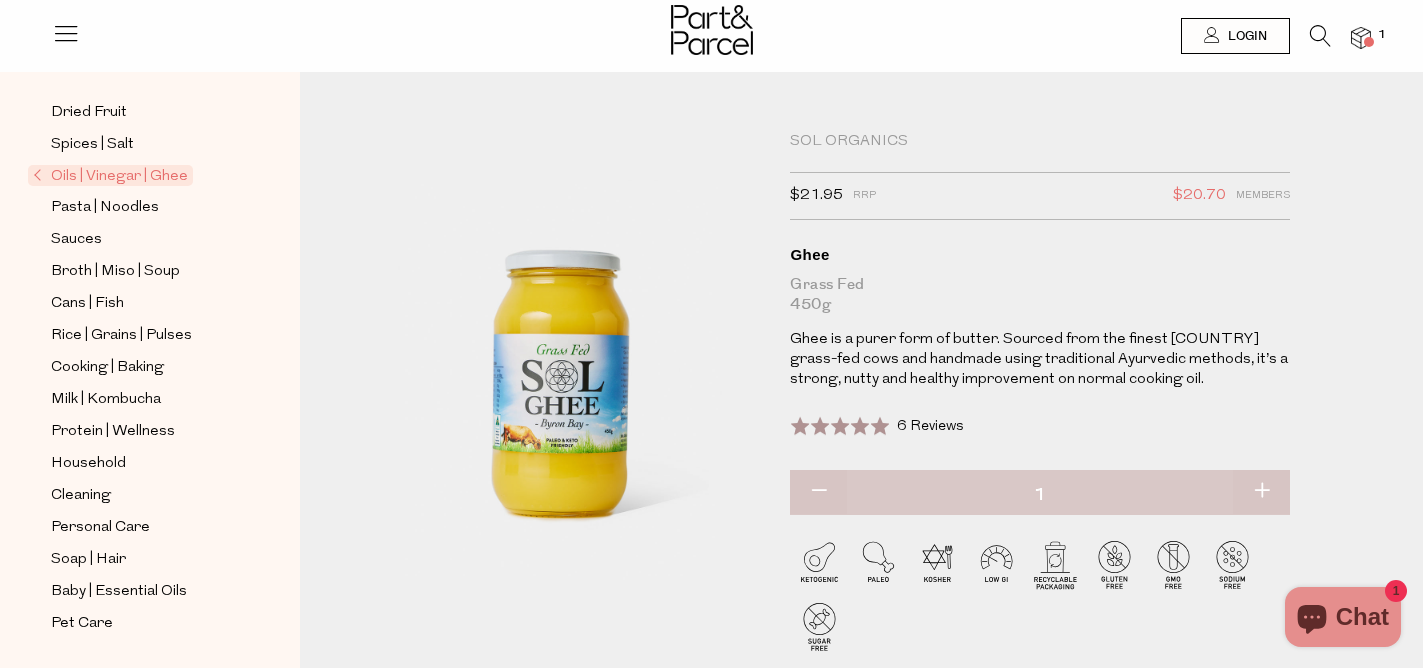 click on "Ghee is a purer form of butter. Sourced from the finest New Zealand grass-fed cows and handmade using traditional Ayurvedic methods, it’s a strong, nutty and healthy improvement on normal cooking oil." at bounding box center (1040, 360) 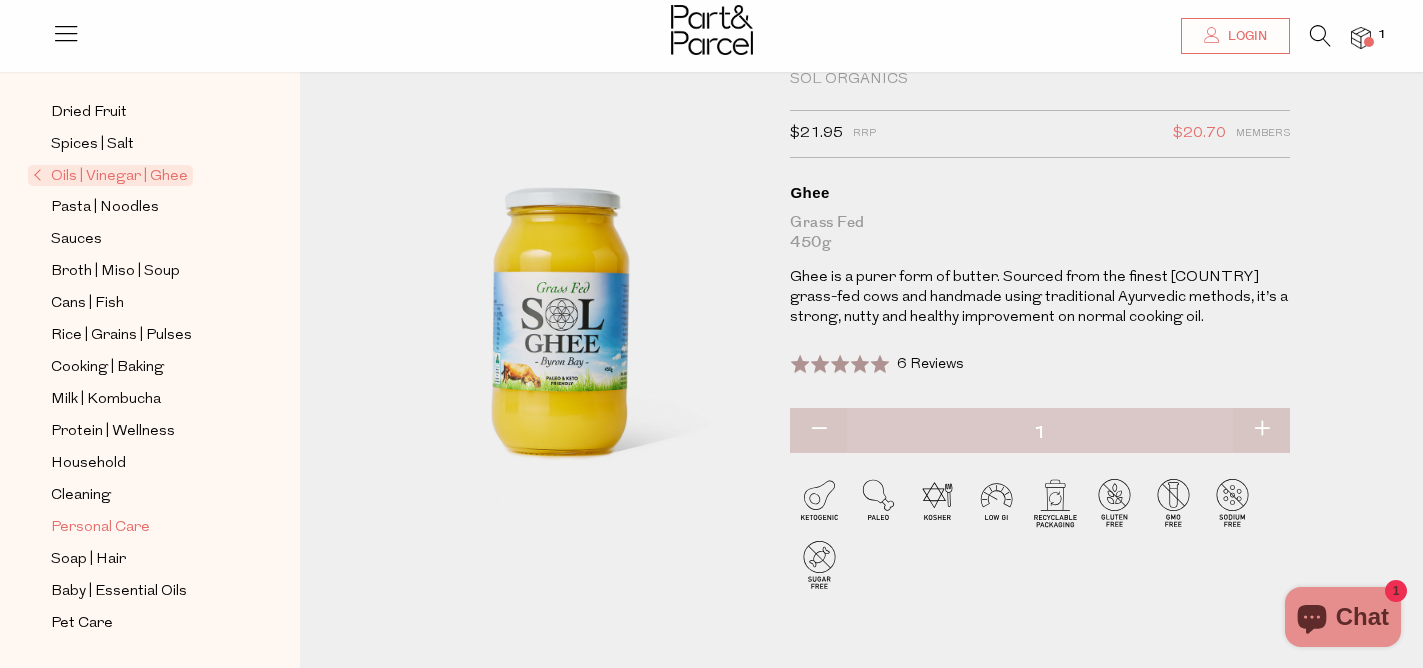 scroll, scrollTop: 79, scrollLeft: 0, axis: vertical 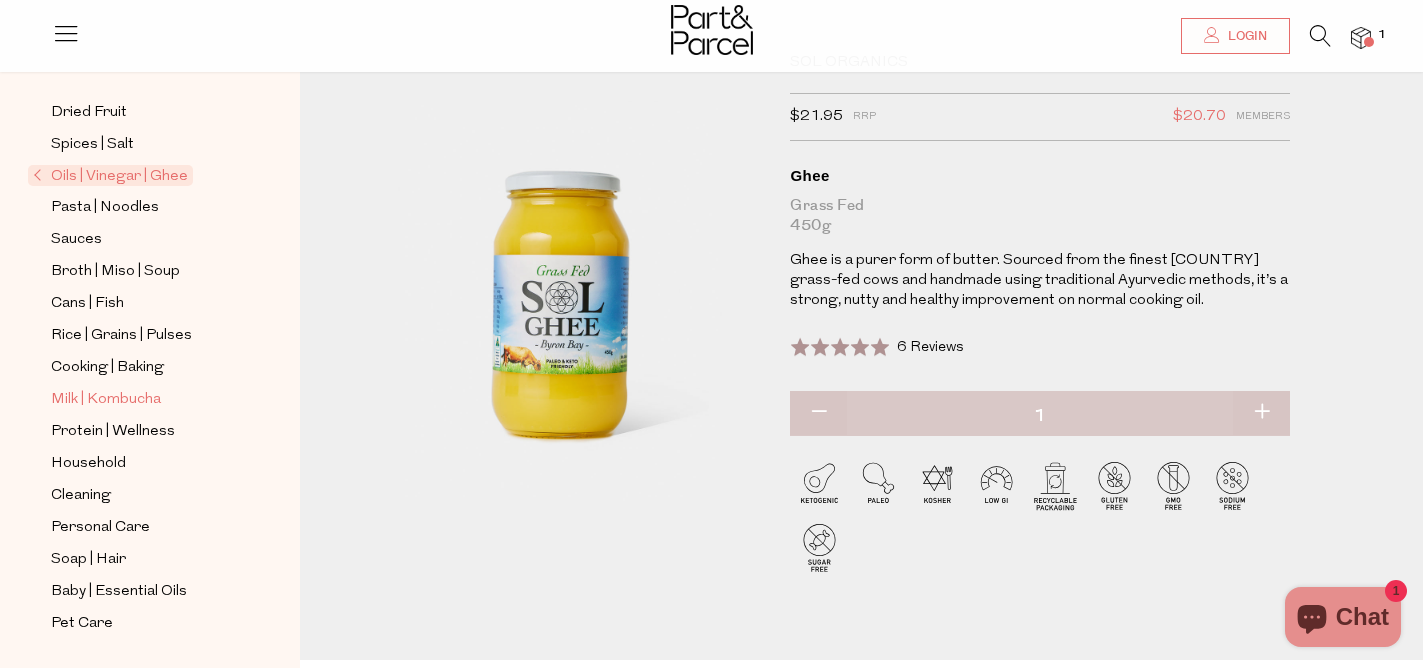 click on "Milk | Kombucha" at bounding box center [106, 400] 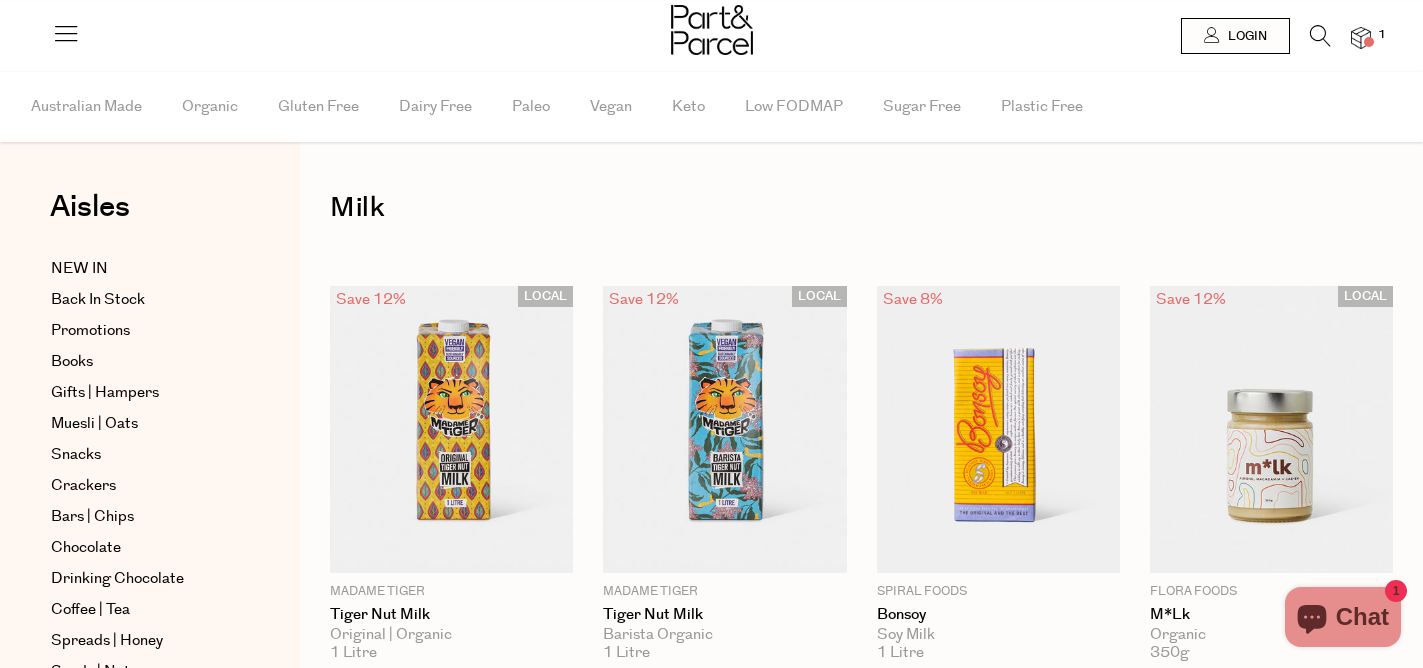 scroll, scrollTop: 0, scrollLeft: 0, axis: both 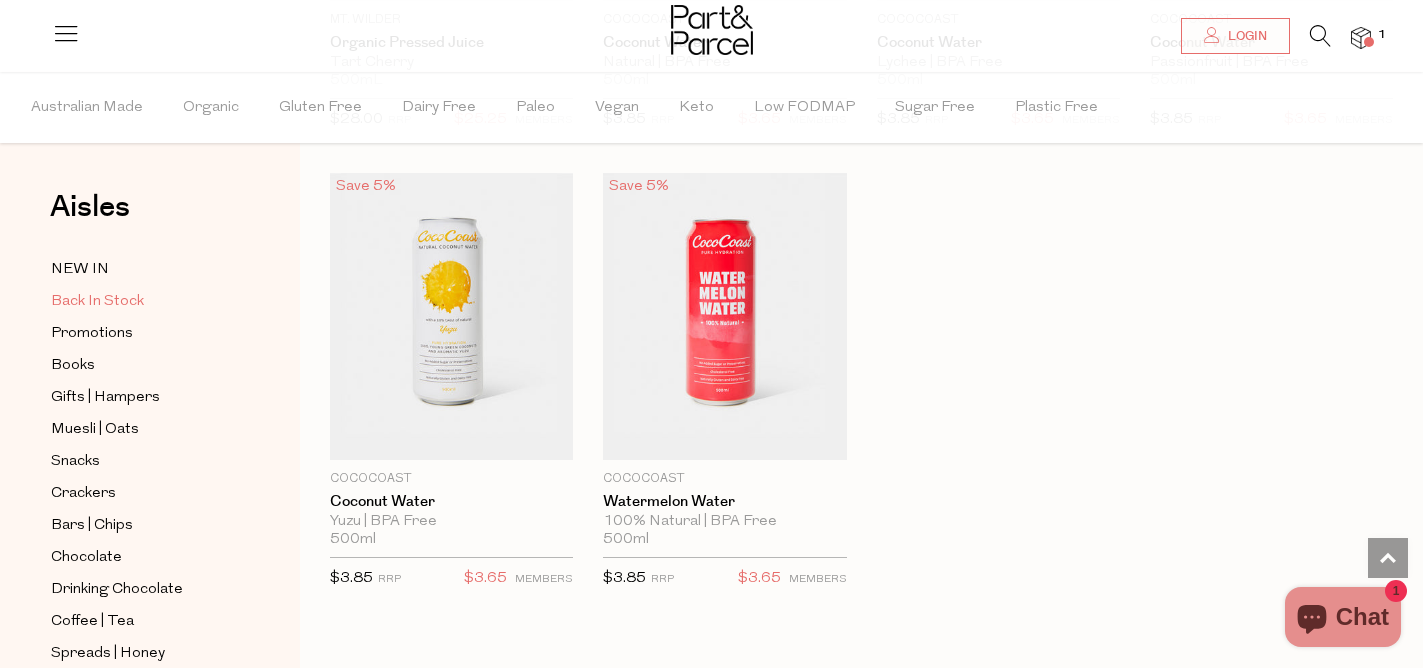 click on "Back In Stock" at bounding box center (97, 302) 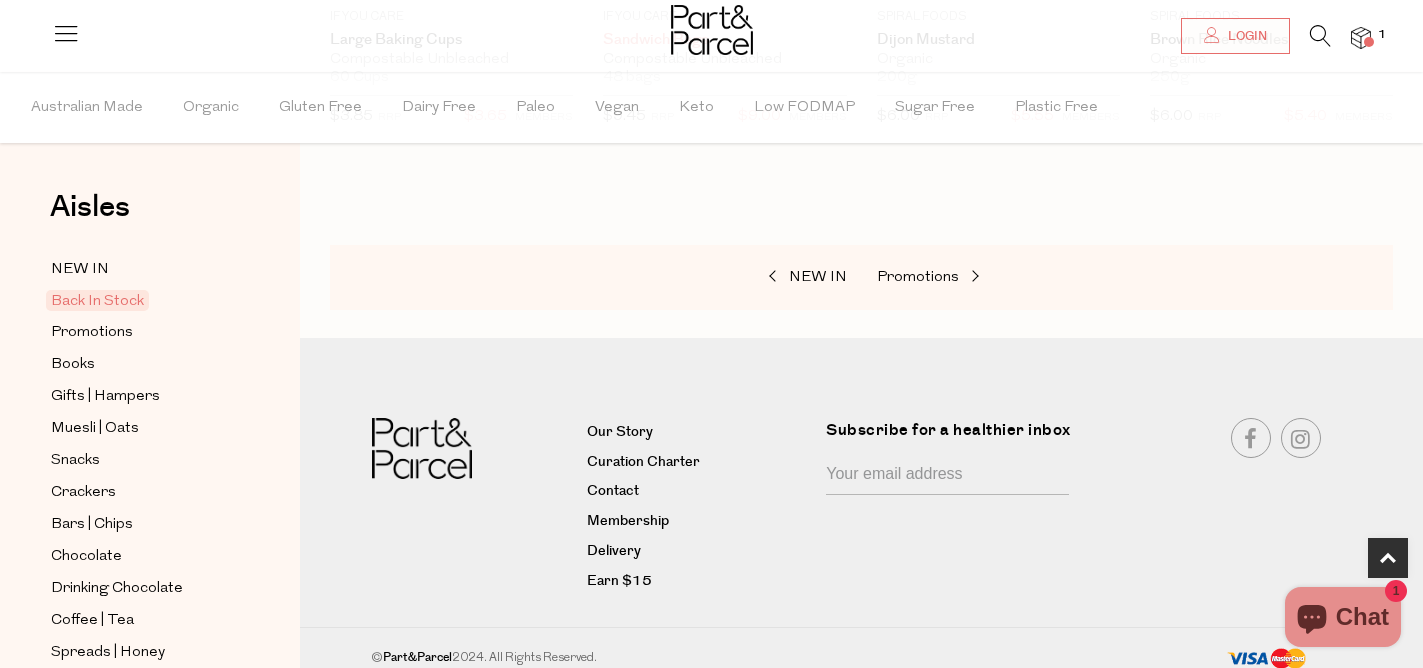 scroll, scrollTop: 1007, scrollLeft: 0, axis: vertical 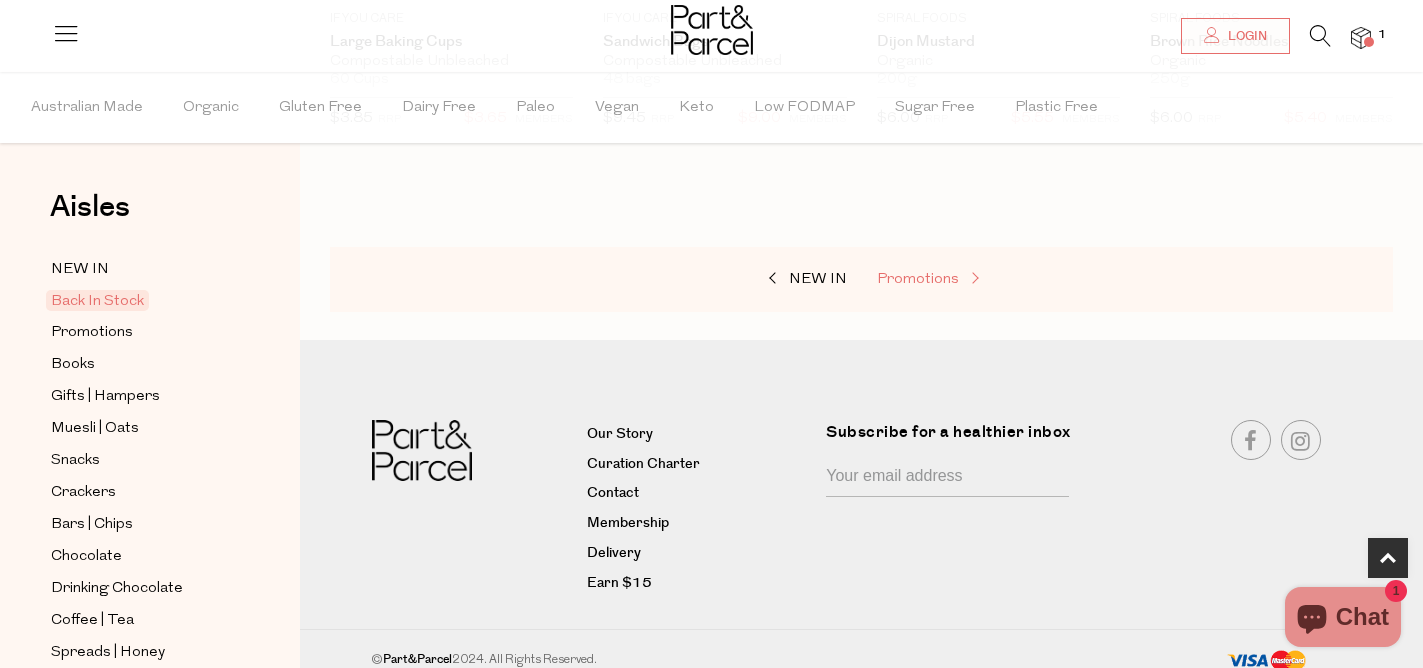 click on "Promotions" at bounding box center [918, 279] 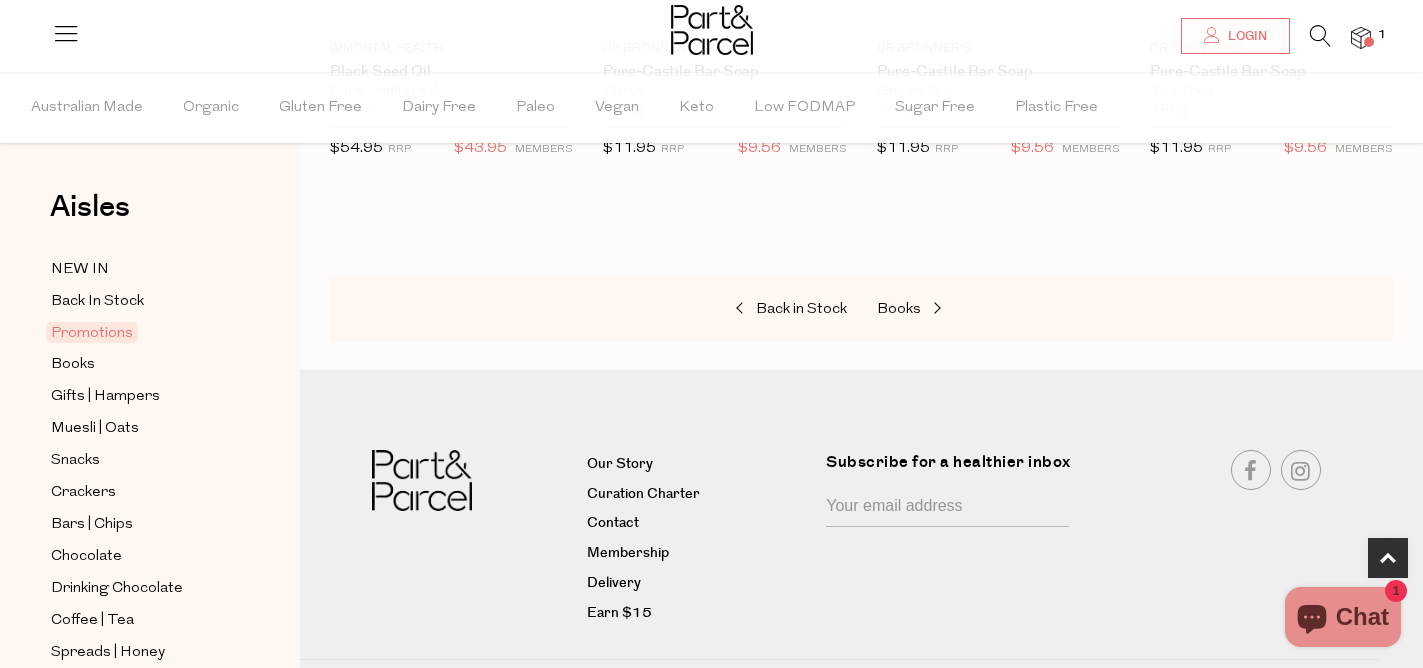scroll, scrollTop: 1020, scrollLeft: 0, axis: vertical 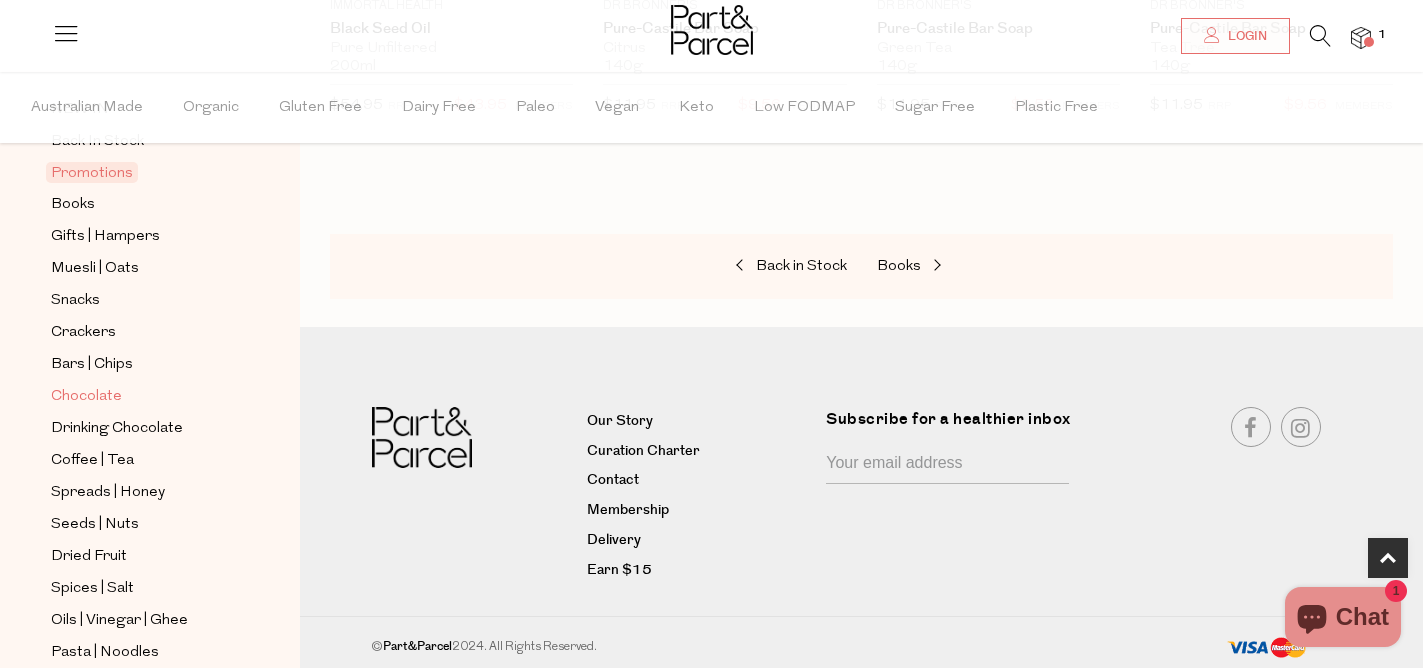 click on "Chocolate" at bounding box center (86, 397) 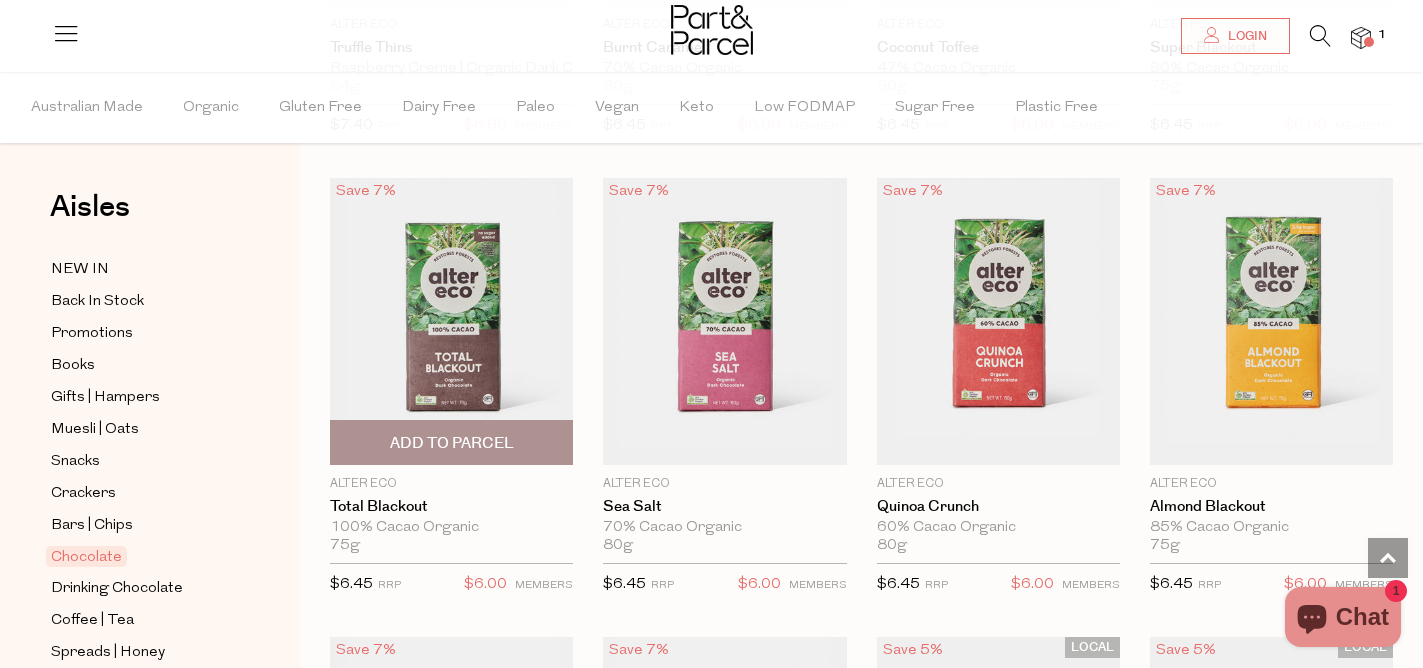 scroll, scrollTop: 2408, scrollLeft: 0, axis: vertical 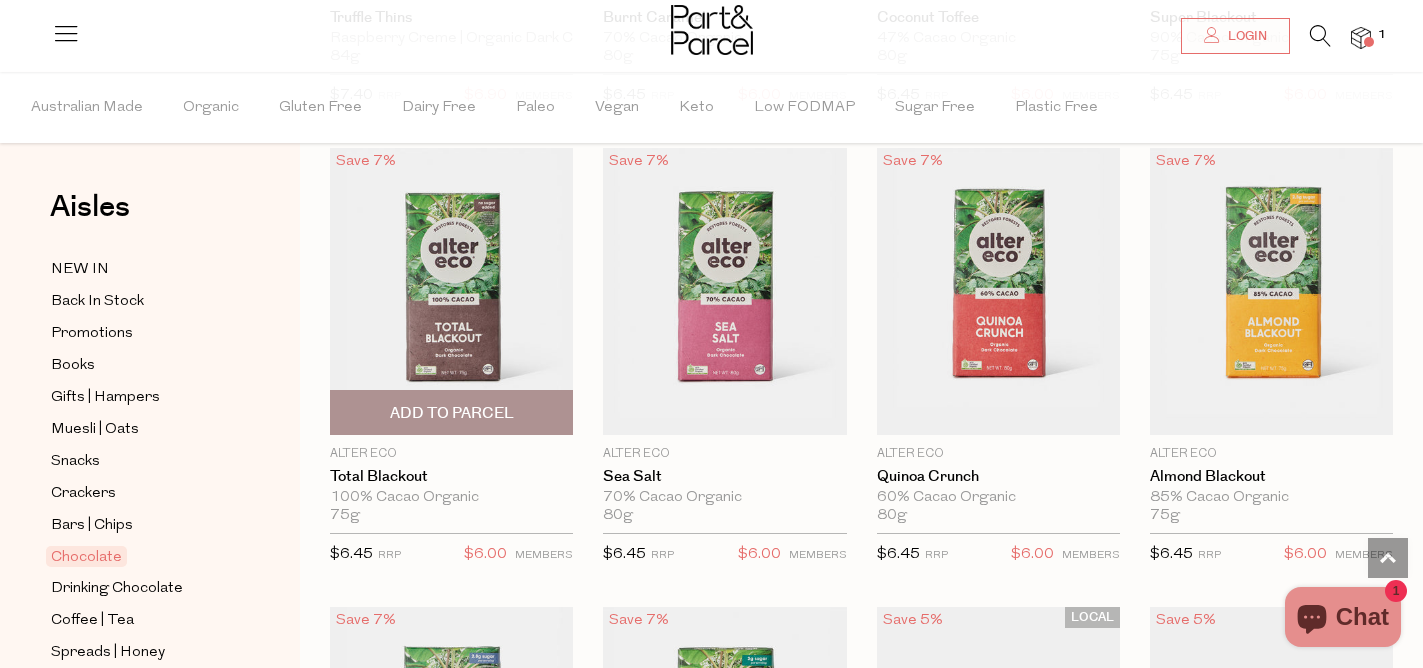 click on "Add To Parcel" at bounding box center (452, 413) 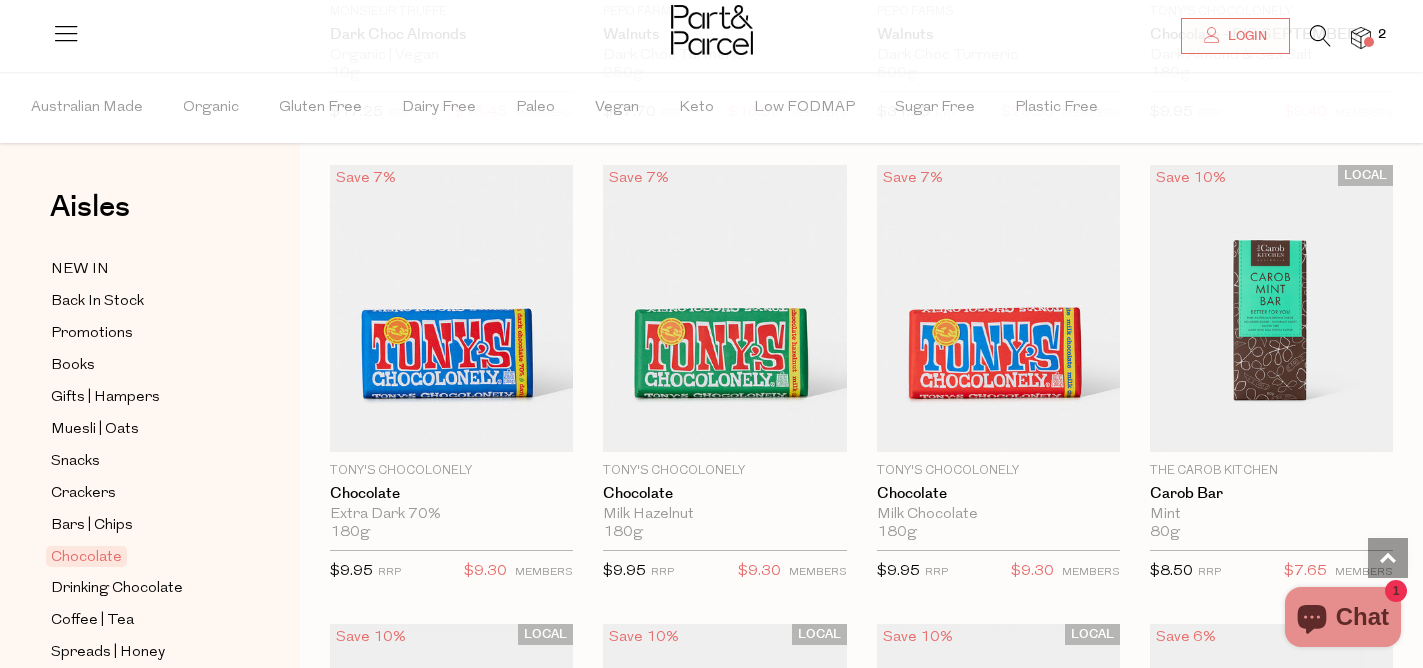 scroll, scrollTop: 4729, scrollLeft: 0, axis: vertical 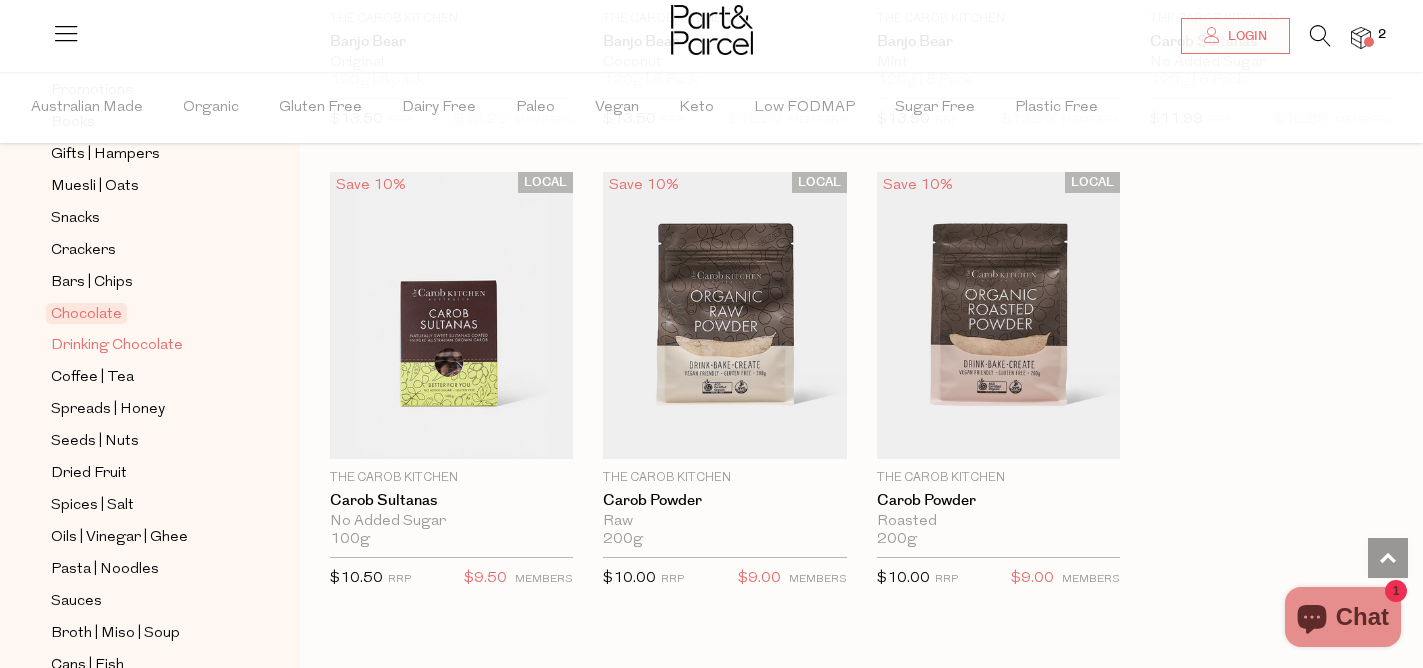 click on "Drinking Chocolate" at bounding box center [117, 346] 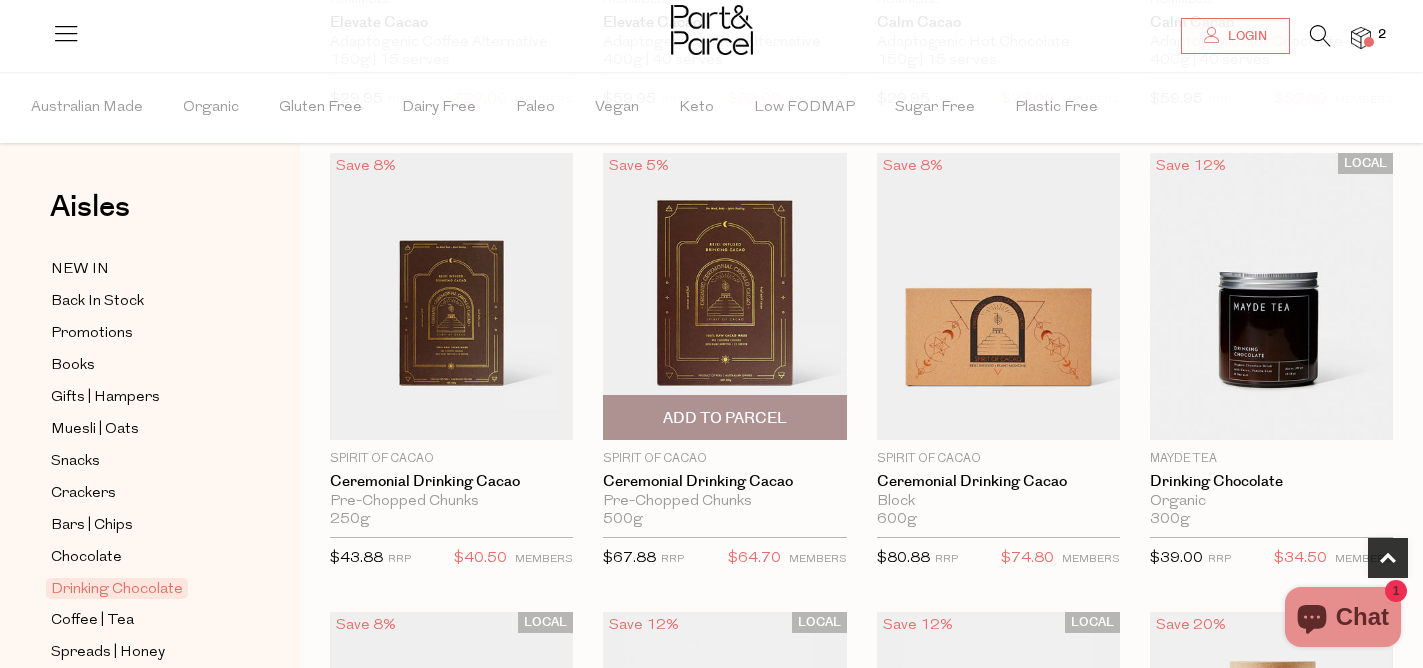scroll, scrollTop: 1027, scrollLeft: 0, axis: vertical 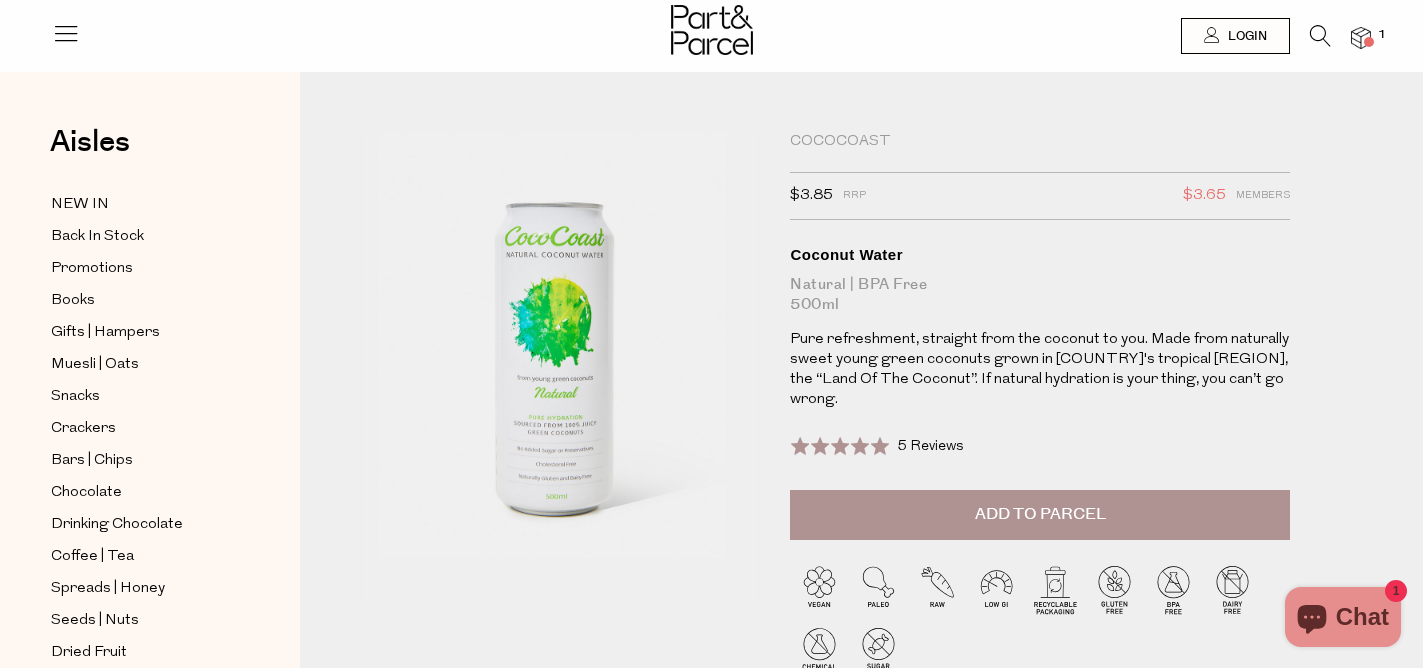 click at bounding box center [560, 368] 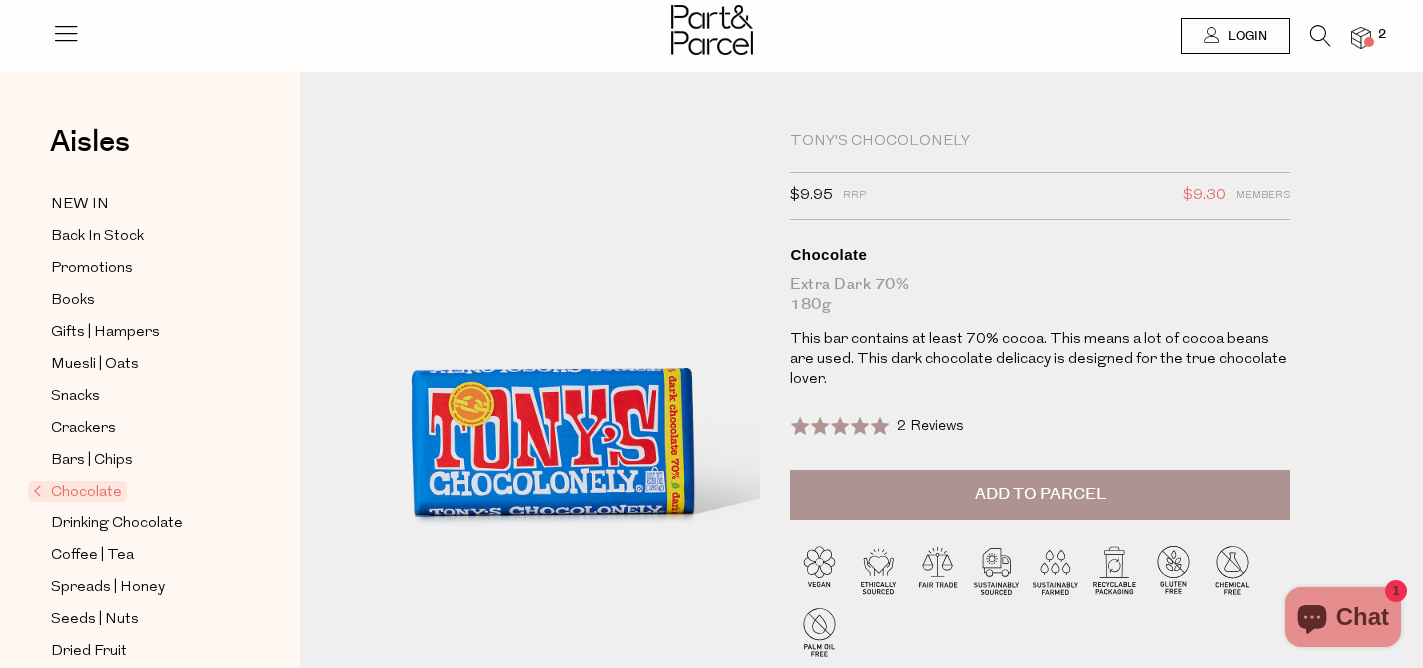 scroll, scrollTop: 0, scrollLeft: 0, axis: both 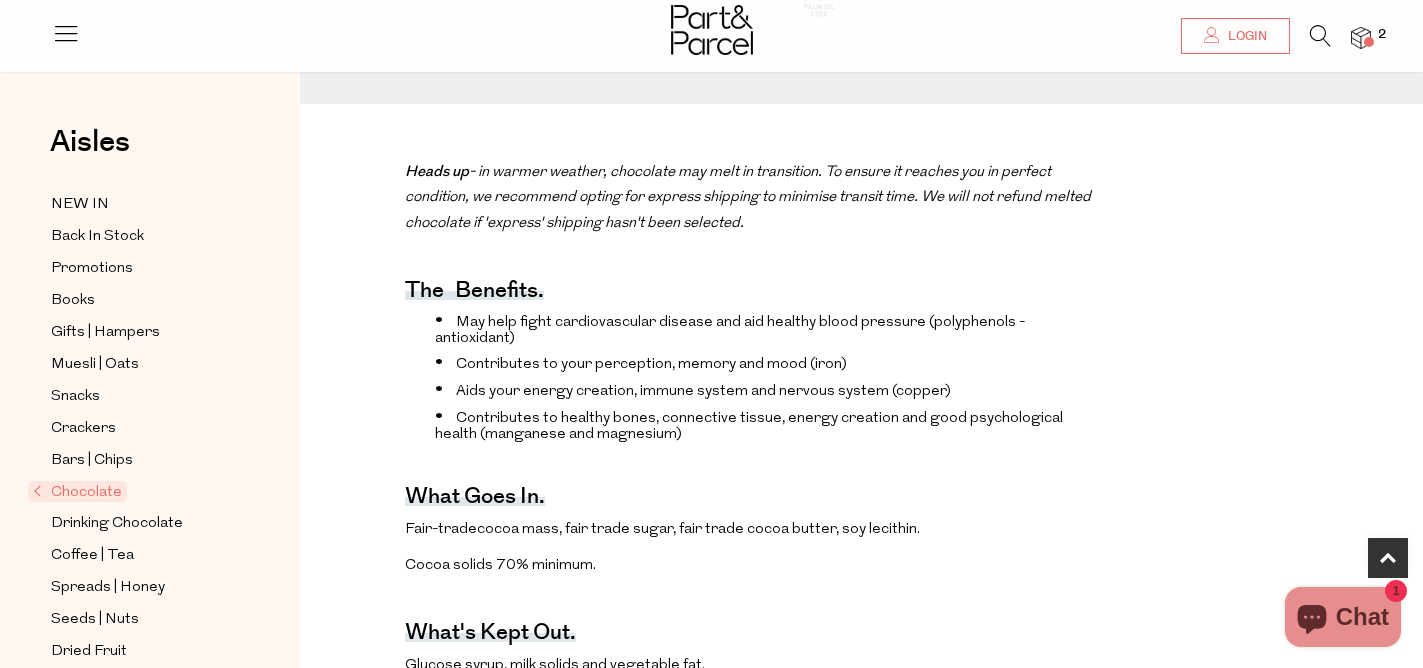 click on "Contributes to healthy bones, connective tissue, energy creation and good psychological health (manganese and magnesium)" at bounding box center [749, 426] 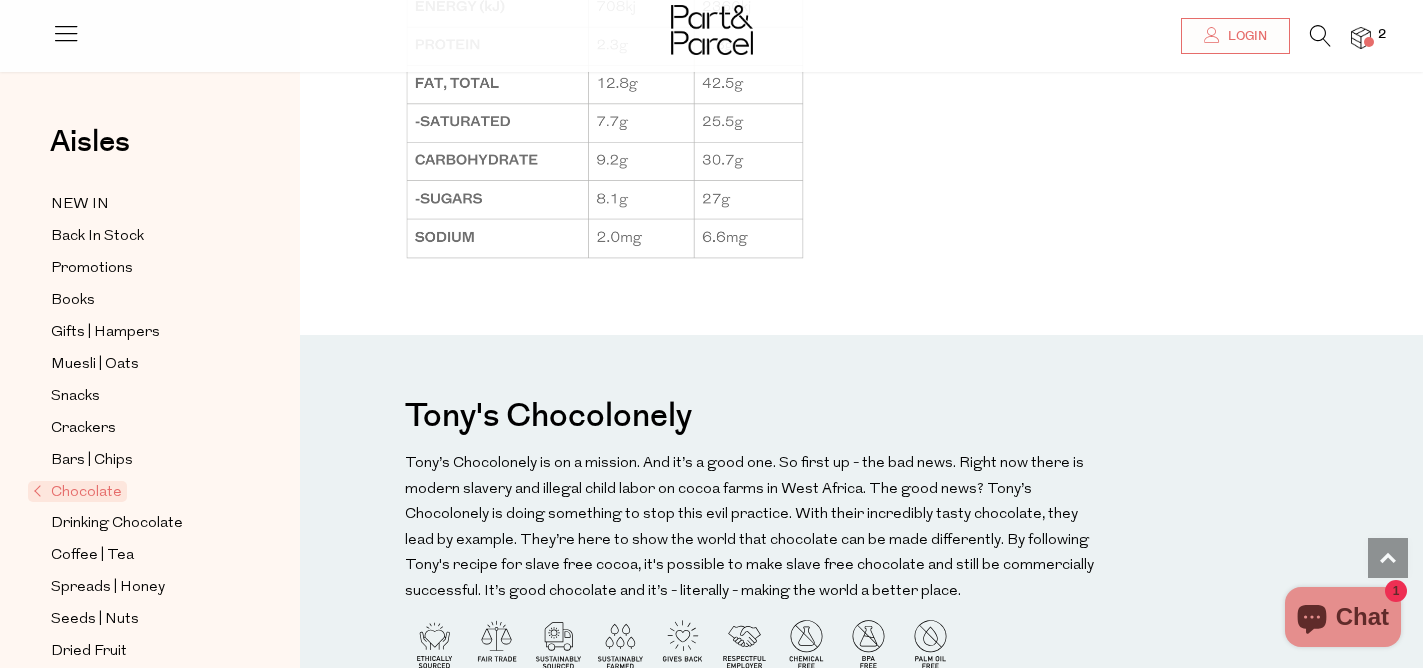 scroll, scrollTop: 1992, scrollLeft: 0, axis: vertical 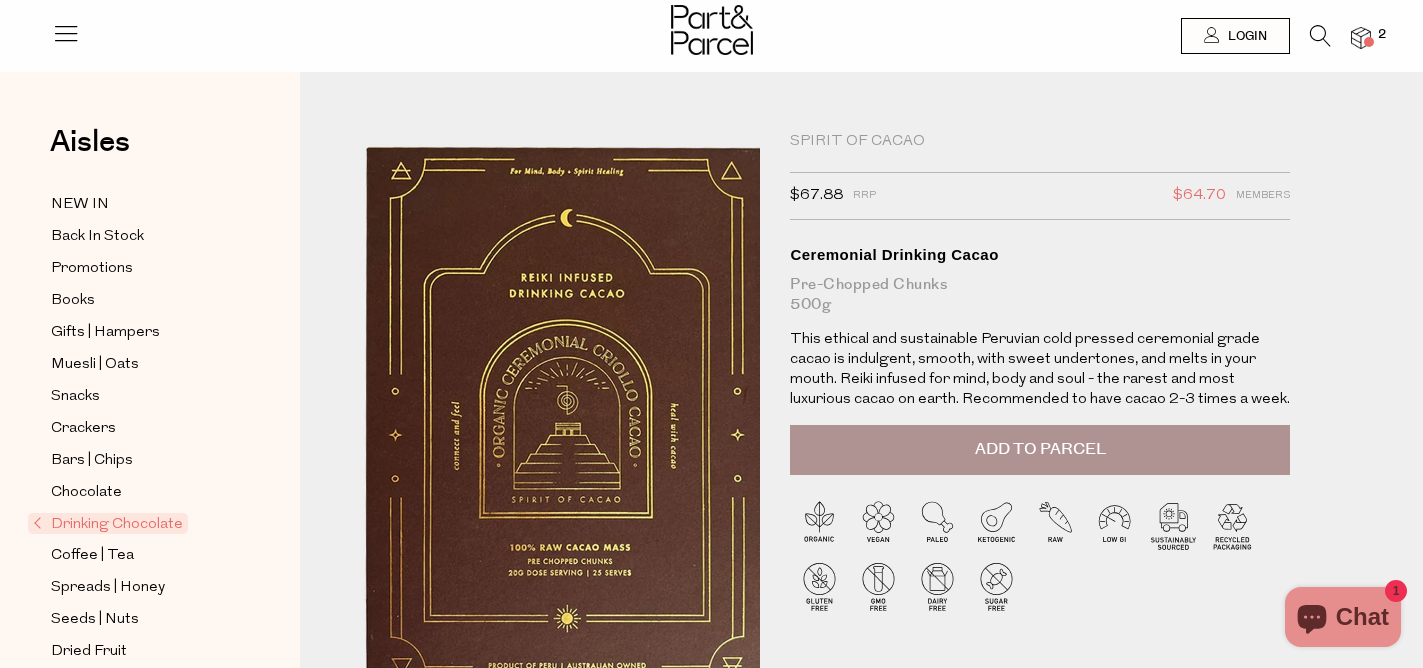 click at bounding box center (566, 432) 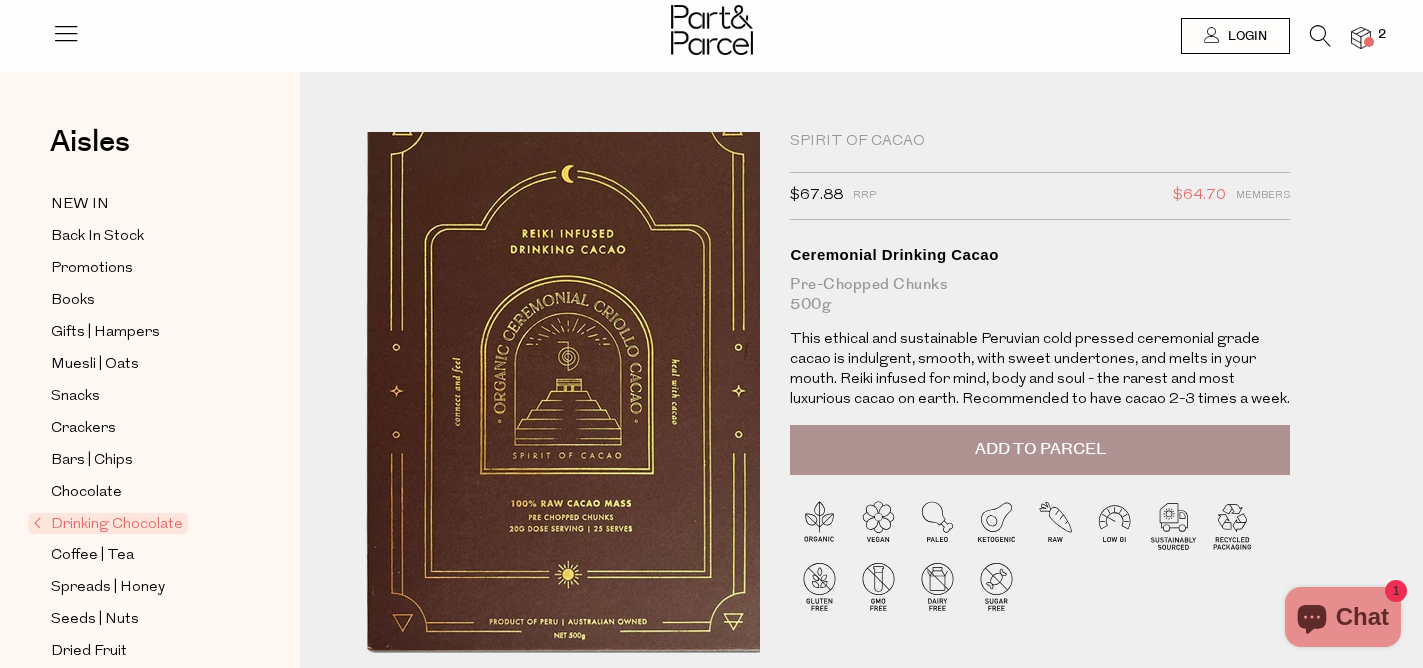 click at bounding box center [567, 388] 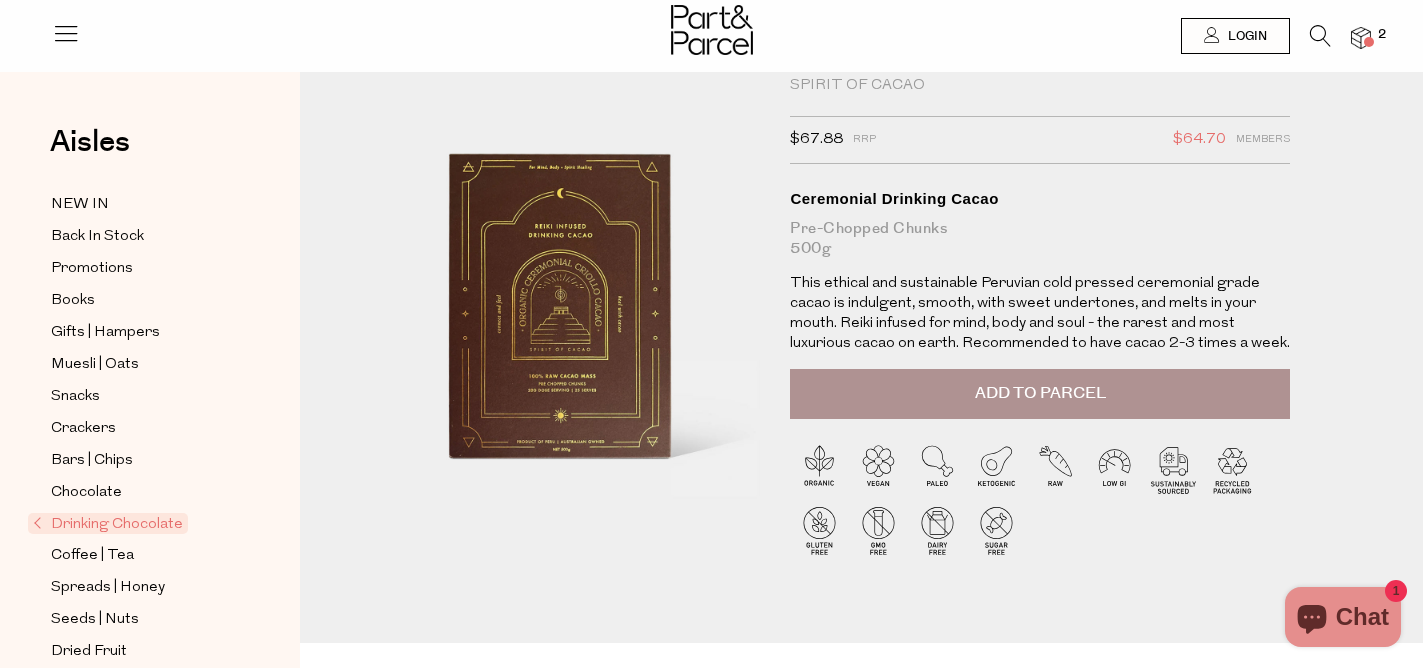 scroll, scrollTop: 0, scrollLeft: 0, axis: both 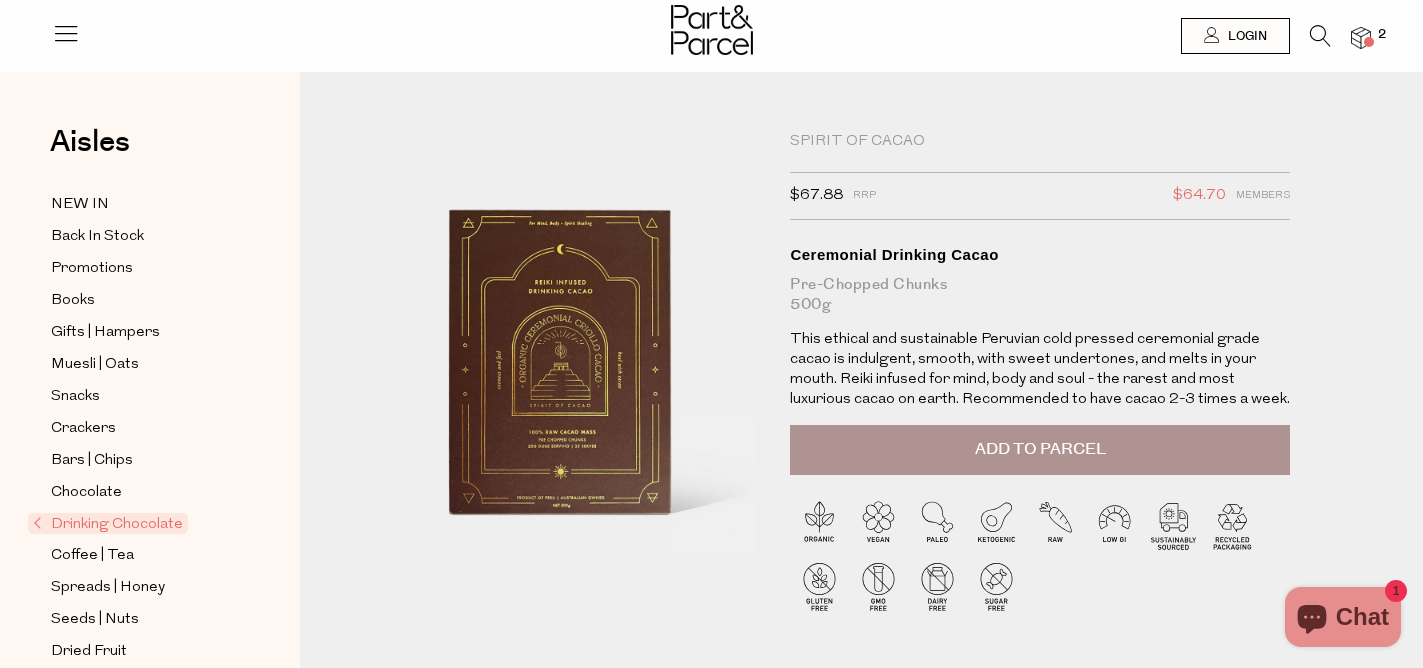 click on "$67.88
RRP
$64.70
Members" at bounding box center (1040, 196) 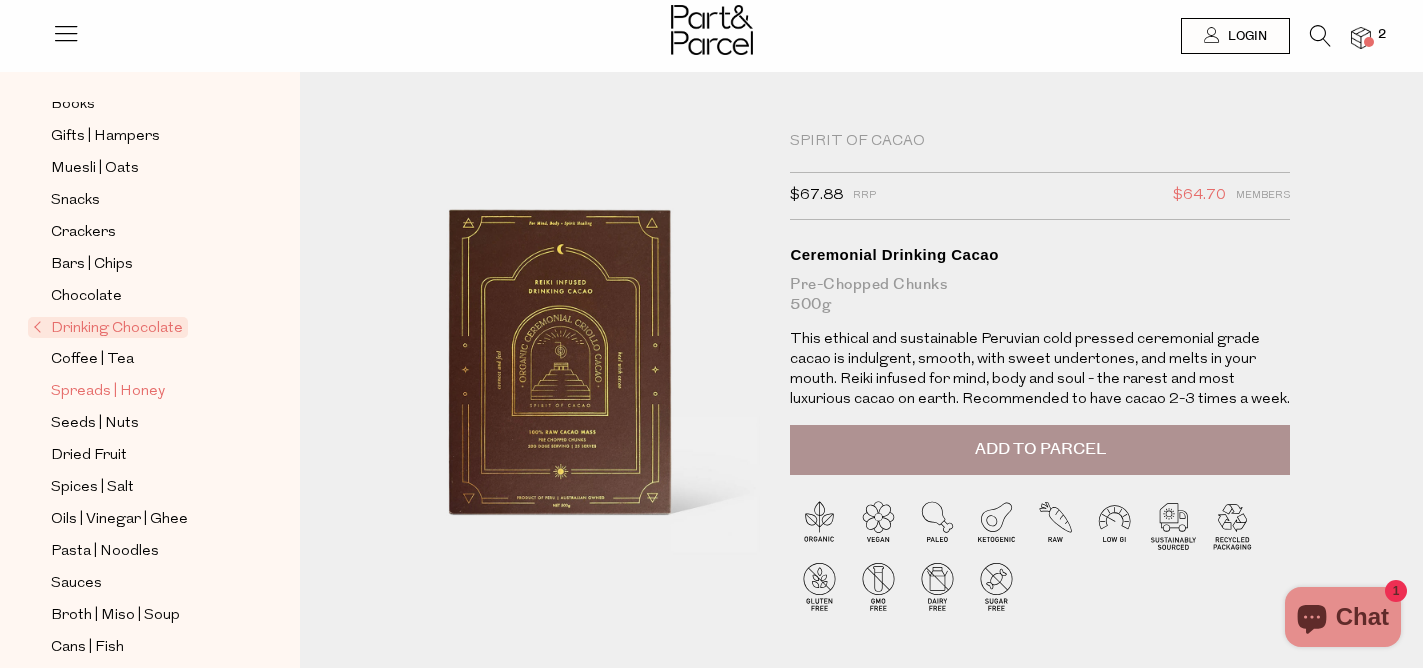 scroll, scrollTop: 198, scrollLeft: 0, axis: vertical 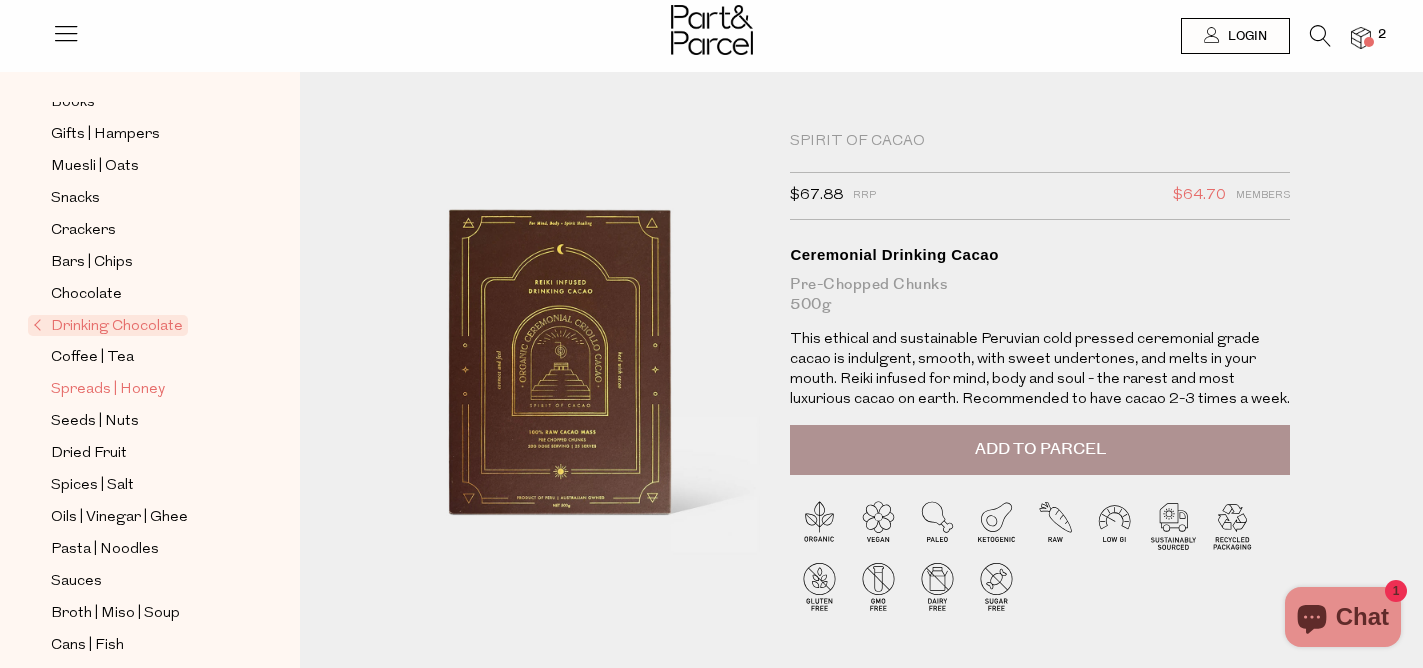 click on "Spreads | Honey" at bounding box center [108, 390] 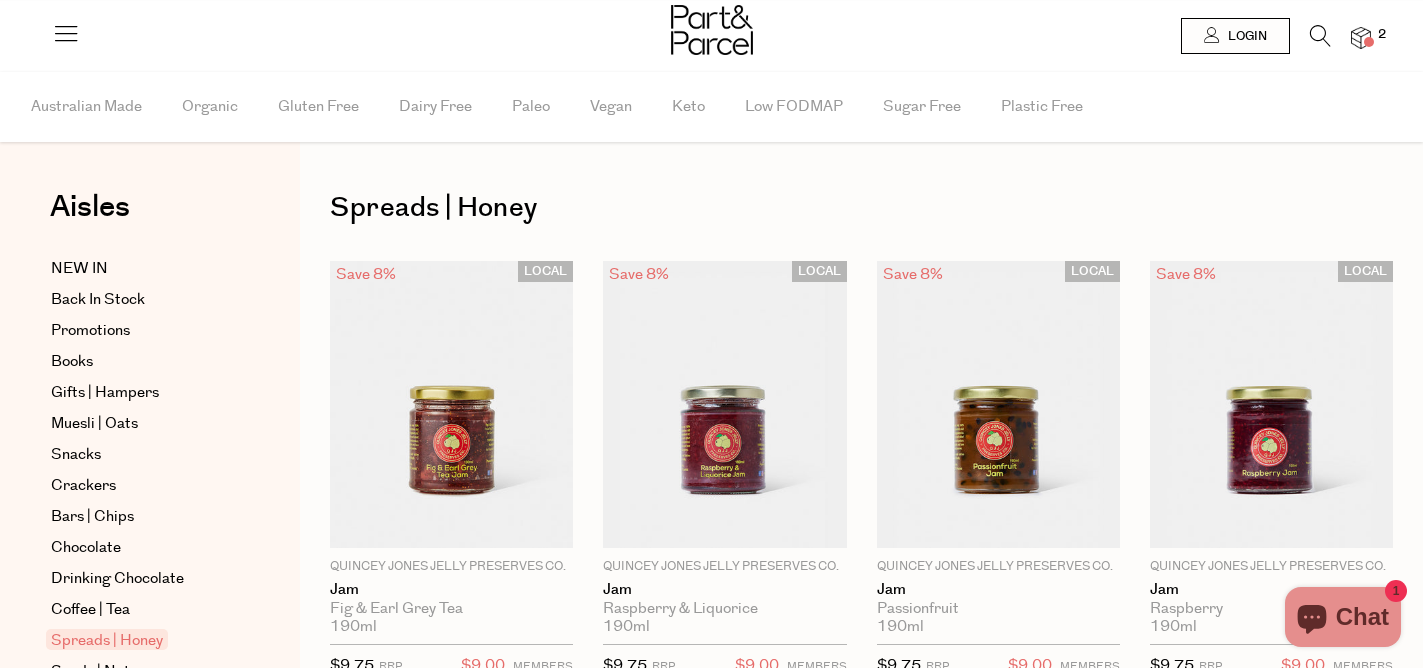 scroll, scrollTop: 0, scrollLeft: 0, axis: both 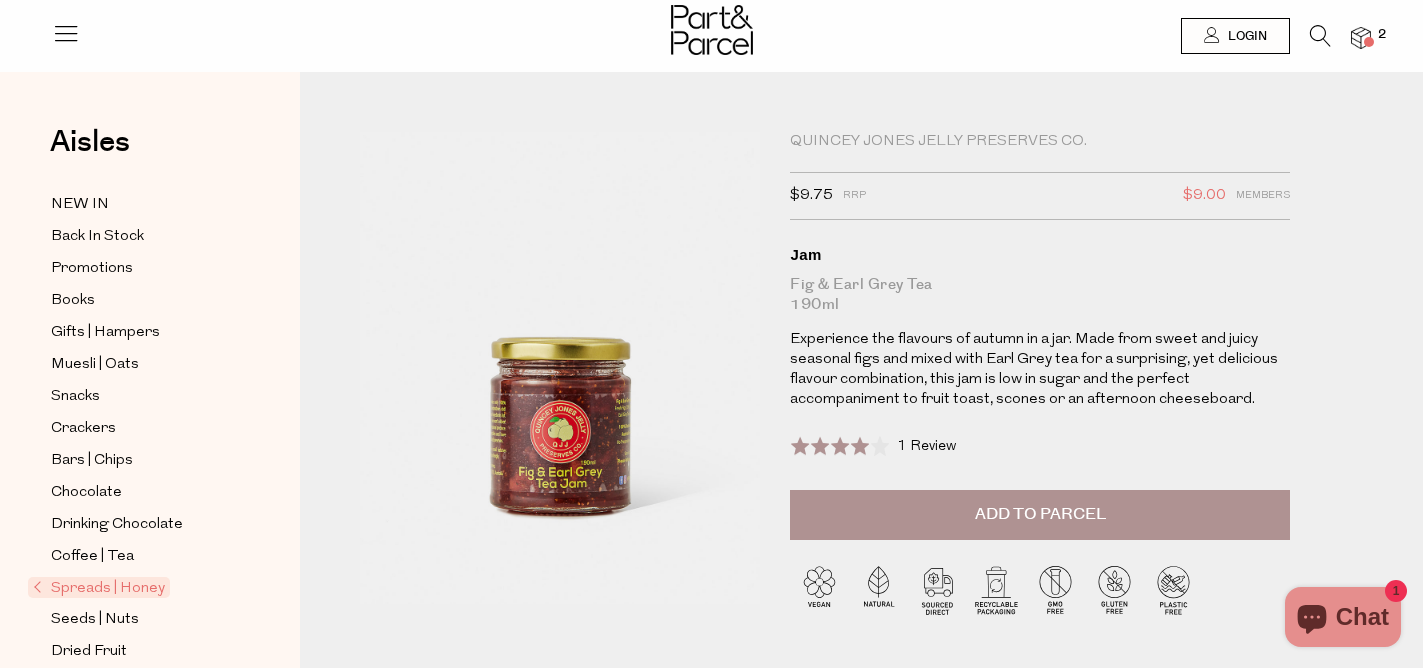 click on "Experience the flavours of autumn in a jar. Made from sweet and juicy seasonal figs and mixed with Earl Grey tea for a surprising, yet delicious flavour combination, this jam is low in sugar and the perfect accompaniment to fruit toast, scones or an afternoon cheeseboard." at bounding box center (1040, 370) 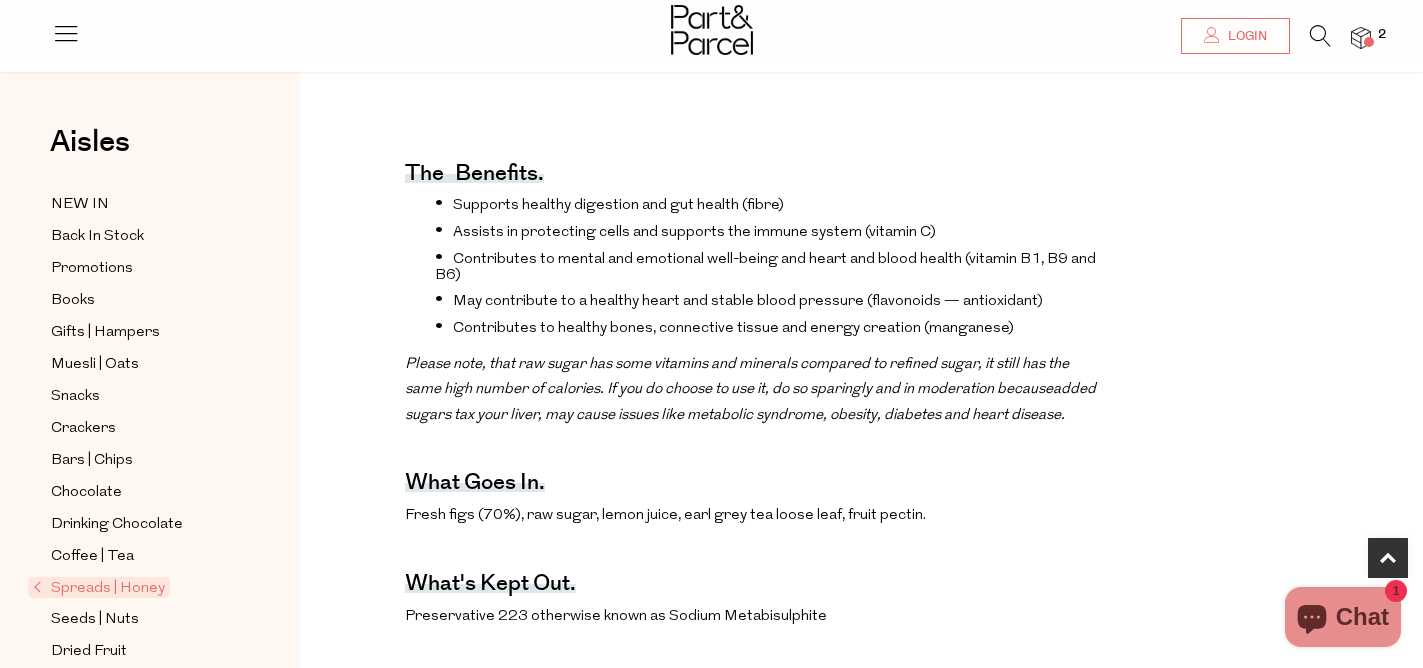 scroll, scrollTop: 0, scrollLeft: 0, axis: both 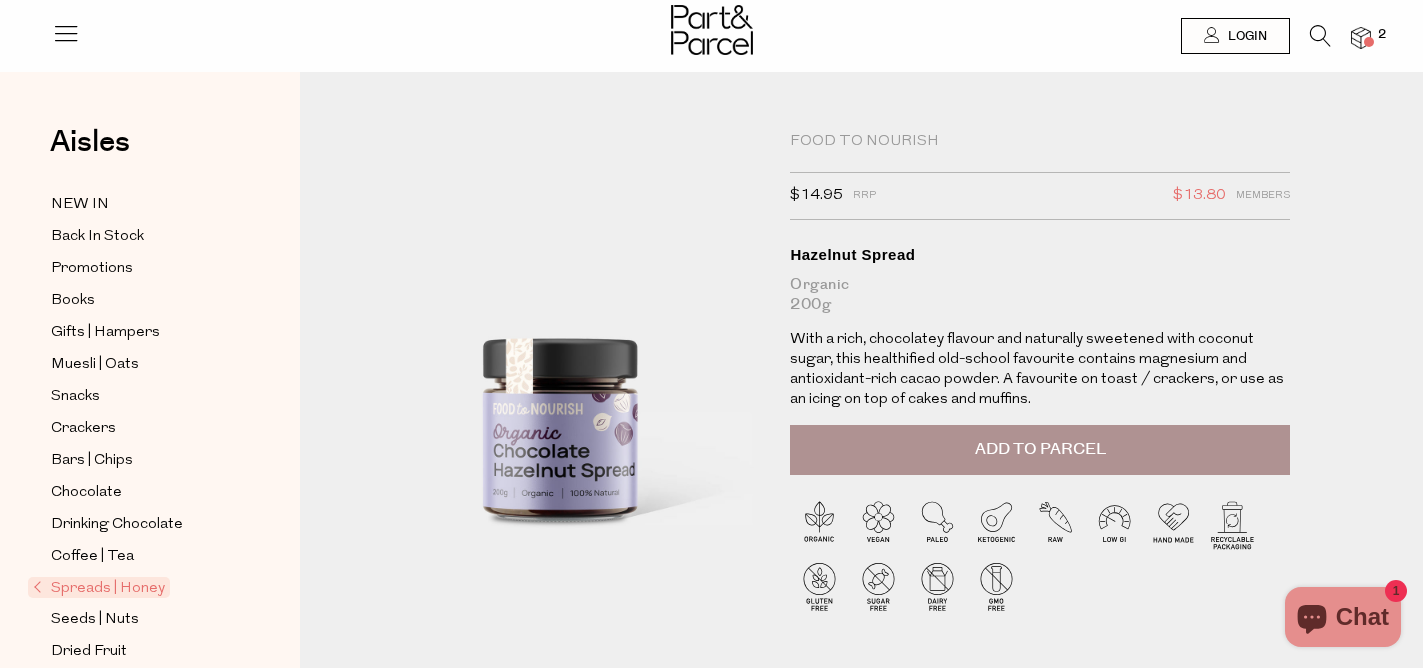 click at bounding box center (530, 397) 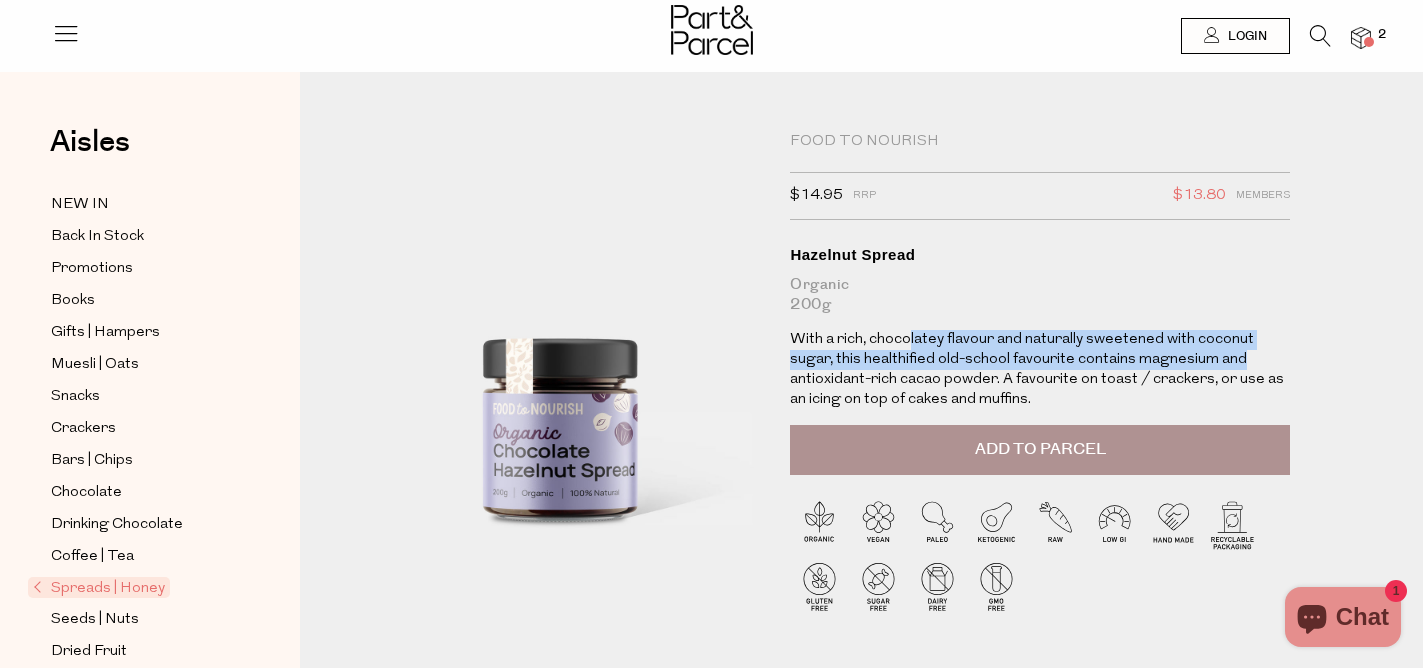 drag, startPoint x: 907, startPoint y: 329, endPoint x: 1295, endPoint y: 350, distance: 388.56787 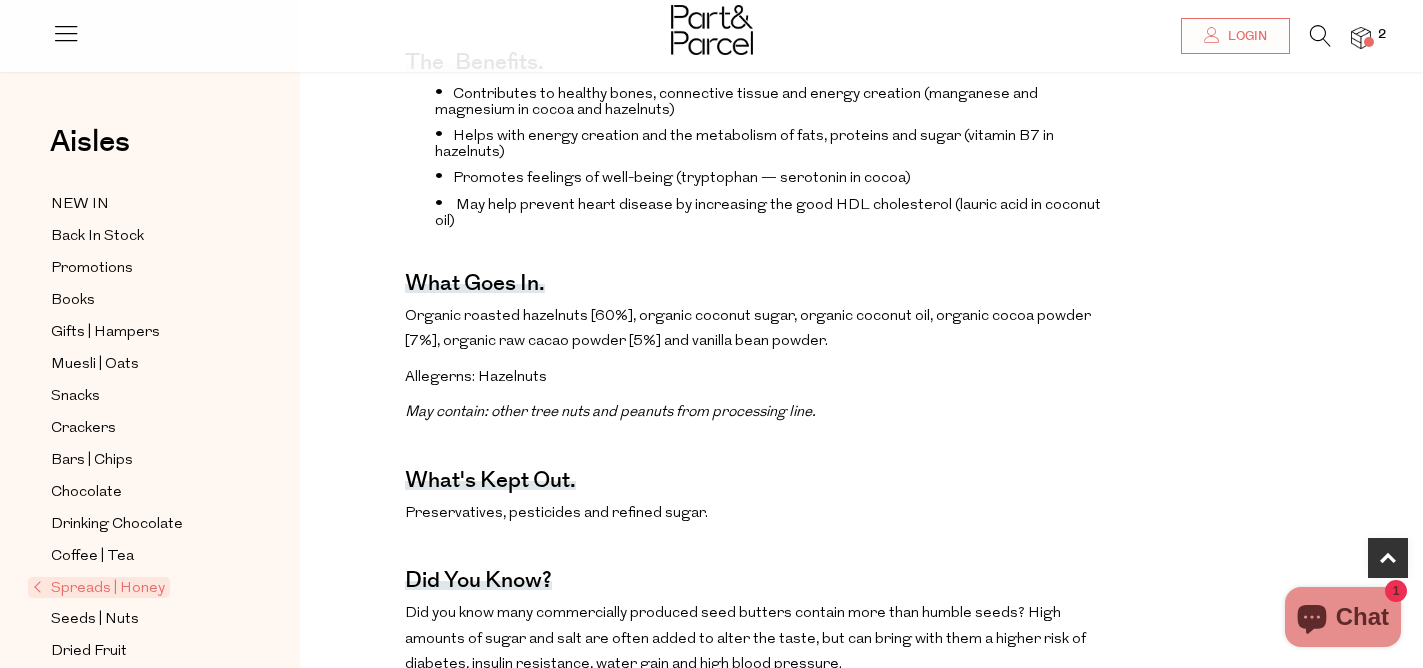 scroll, scrollTop: 747, scrollLeft: 0, axis: vertical 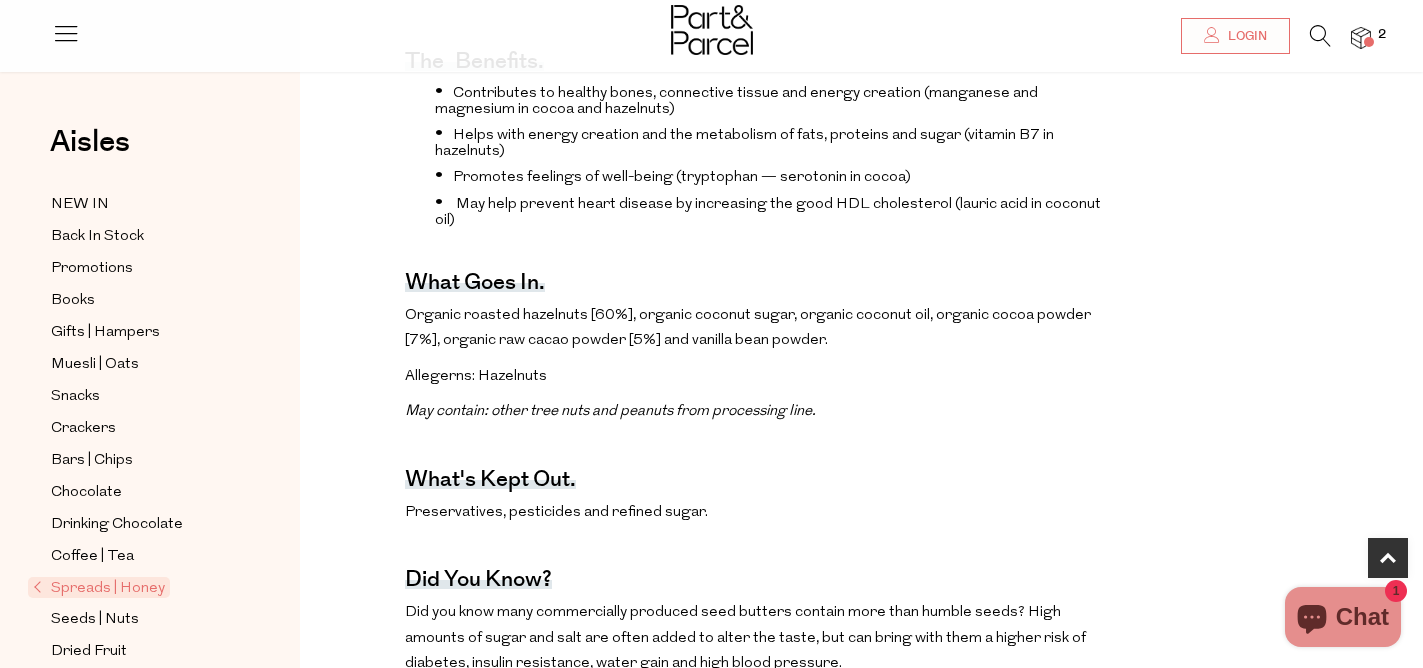 click on "Organic roasted hazelnuts [60%], organic coconut sugar, organic coconut oil, organic cocoa powder [7%], organic raw cacao powder [5%] and vanilla bean powder." at bounding box center (754, 328) 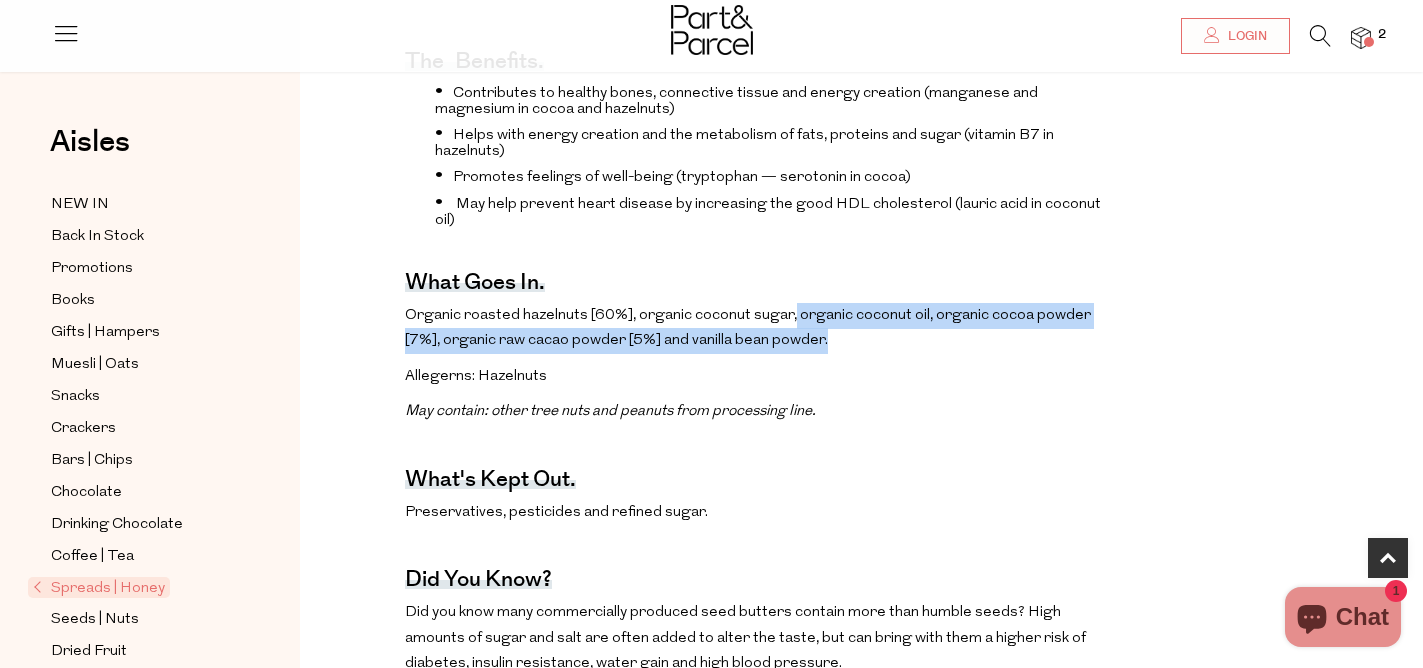 drag, startPoint x: 789, startPoint y: 311, endPoint x: 1043, endPoint y: 343, distance: 256.0078 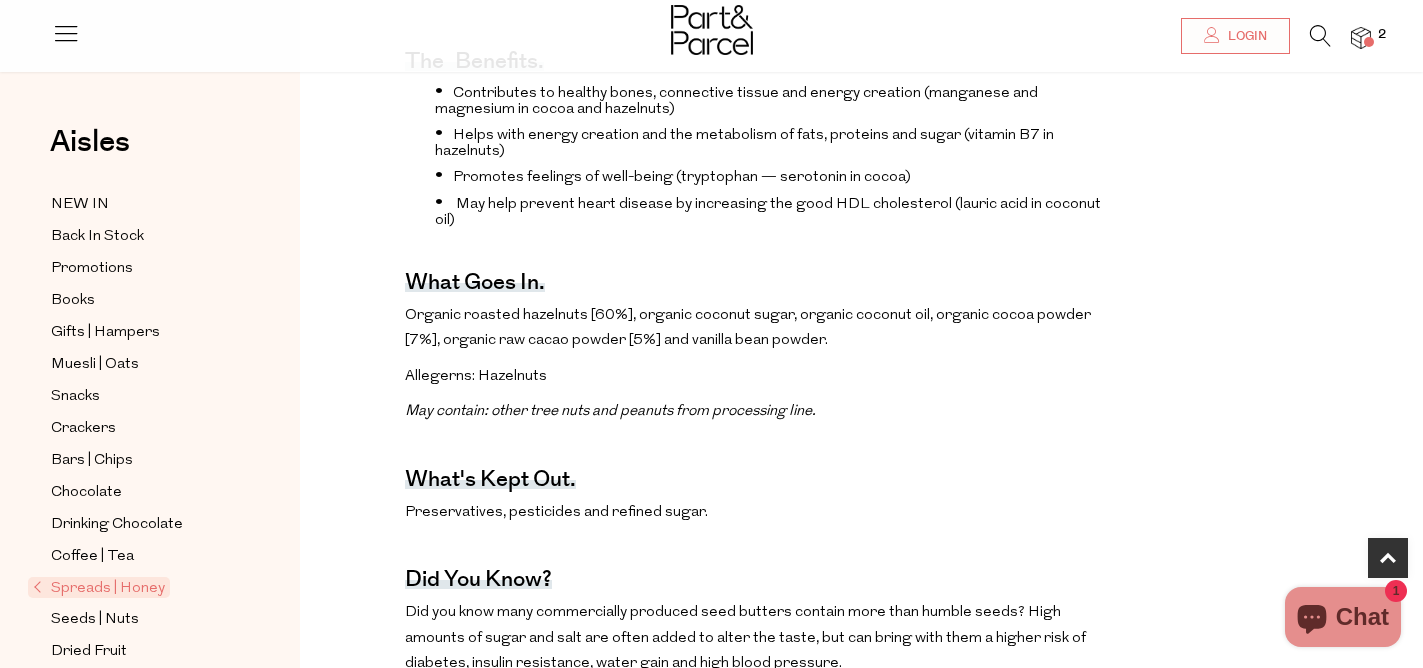 click on "Organic roasted hazelnuts [60%], organic coconut sugar, organic coconut oil, organic cocoa powder [7%], organic raw cacao powder [5%] and vanilla bean powder." at bounding box center (754, 328) 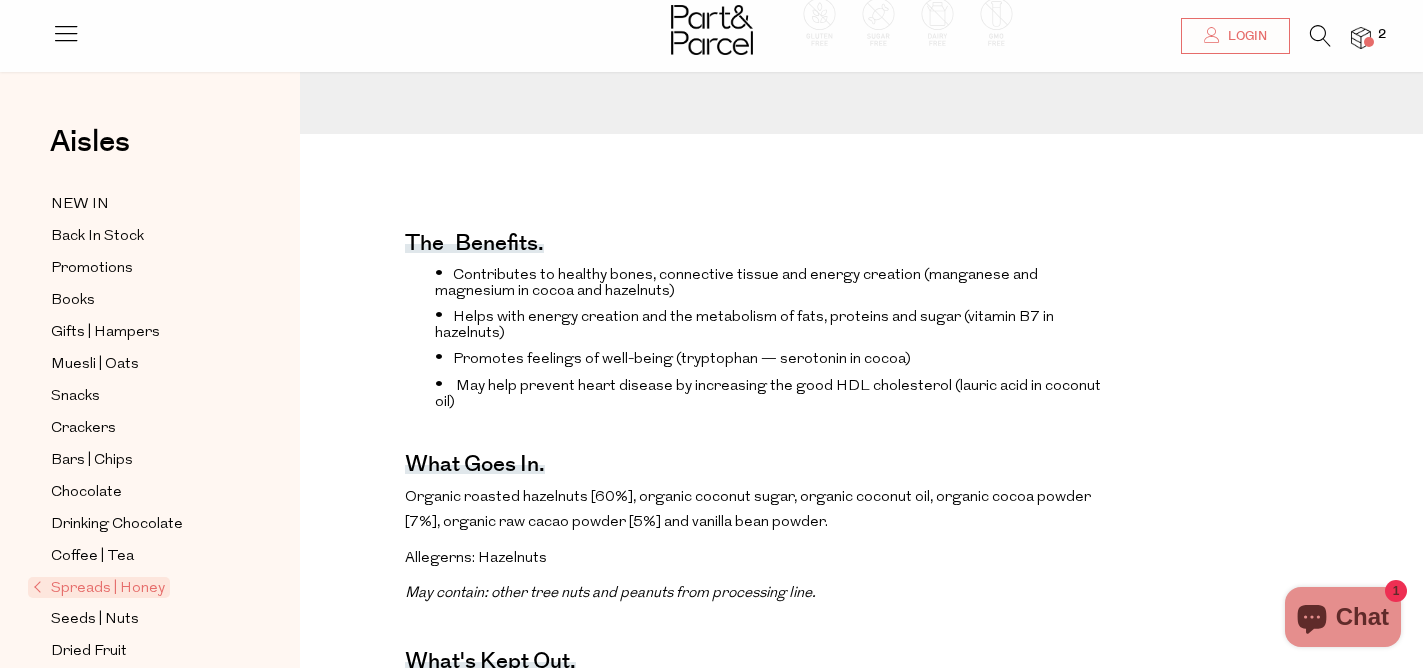 scroll, scrollTop: 0, scrollLeft: 0, axis: both 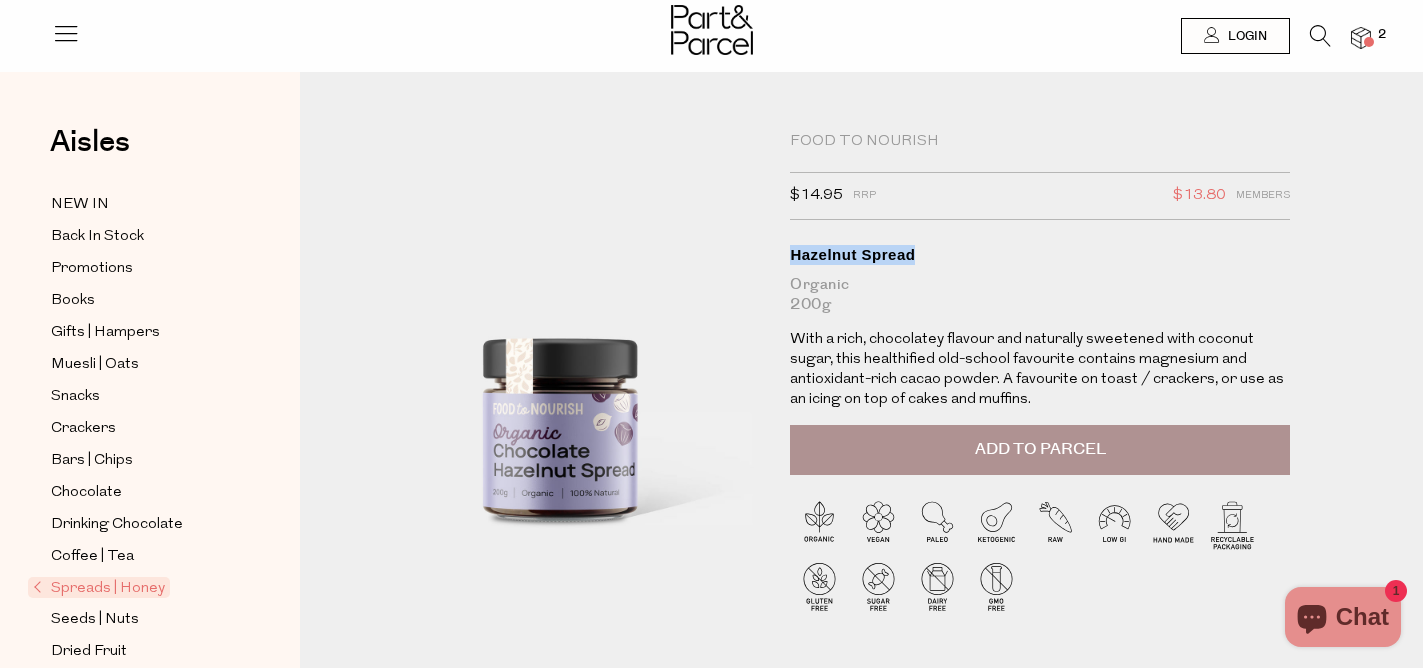 drag, startPoint x: 786, startPoint y: 255, endPoint x: 931, endPoint y: 255, distance: 145 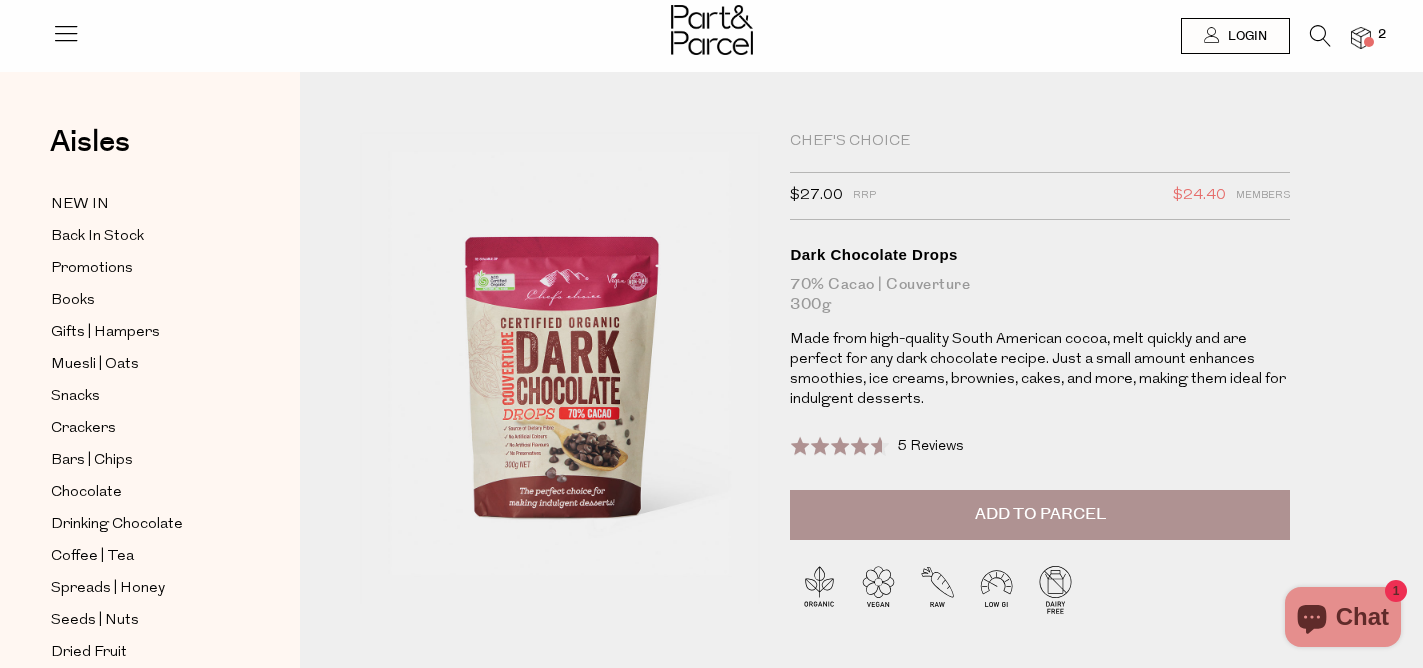 scroll, scrollTop: 0, scrollLeft: 0, axis: both 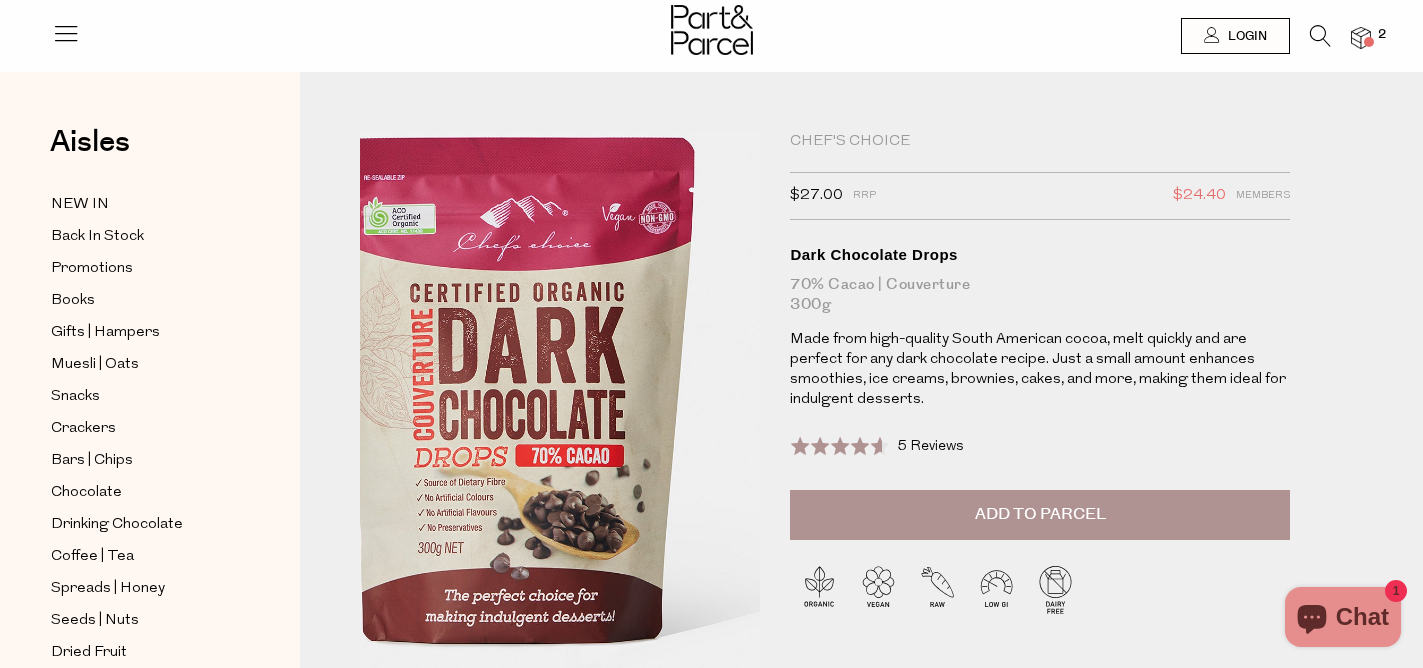 click at bounding box center [517, 374] 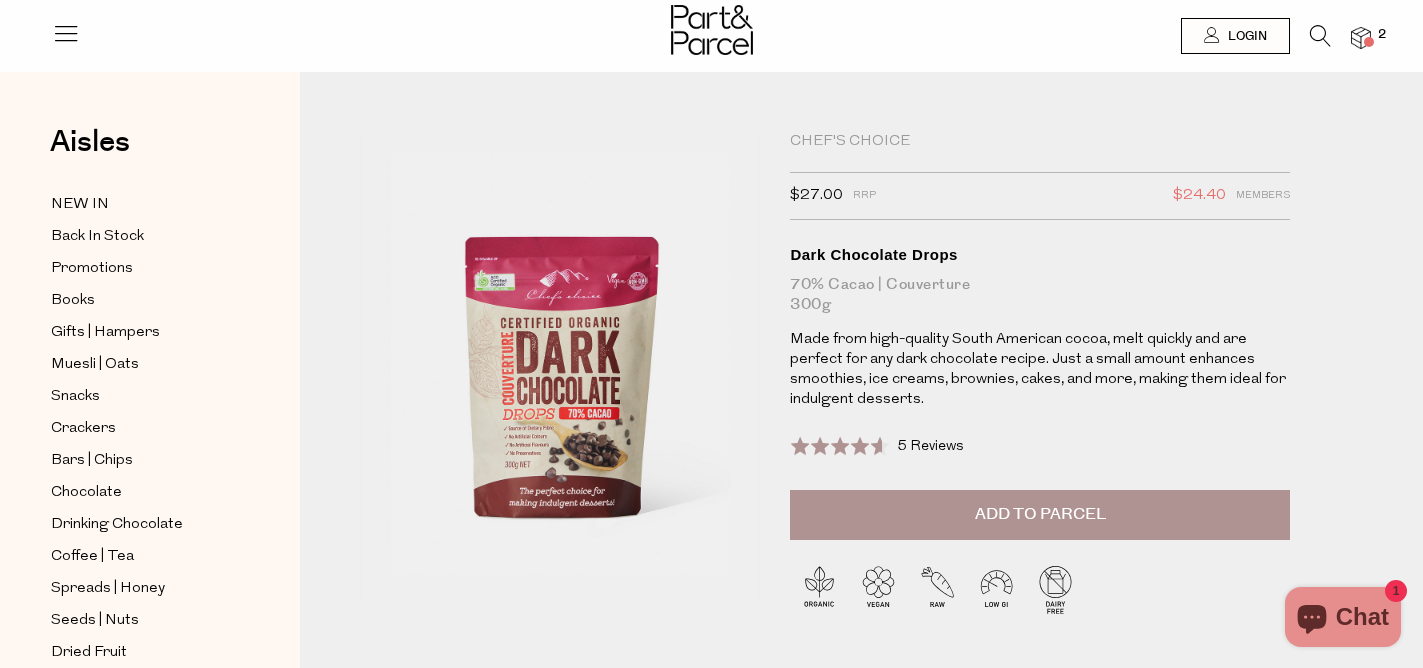 click on "Chef's Choice
$27.00
RRP
$24.40
Members
Available:  In Stock
Dark Chocolate Drops
70% Cacao | Couverture 300g
Made from high-quality South American cocoa, melt quickly and are perfect for any dark chocolate recipe. Just a small amount enhances smoothies, ice creams, brownies, cakes, and more, making them ideal for indulgent desserts.
Rated 4.6 out of 5
5 Reviews
Based on 5 reviews
Click to go to reviews
Default Title
1" at bounding box center (1040, 311) 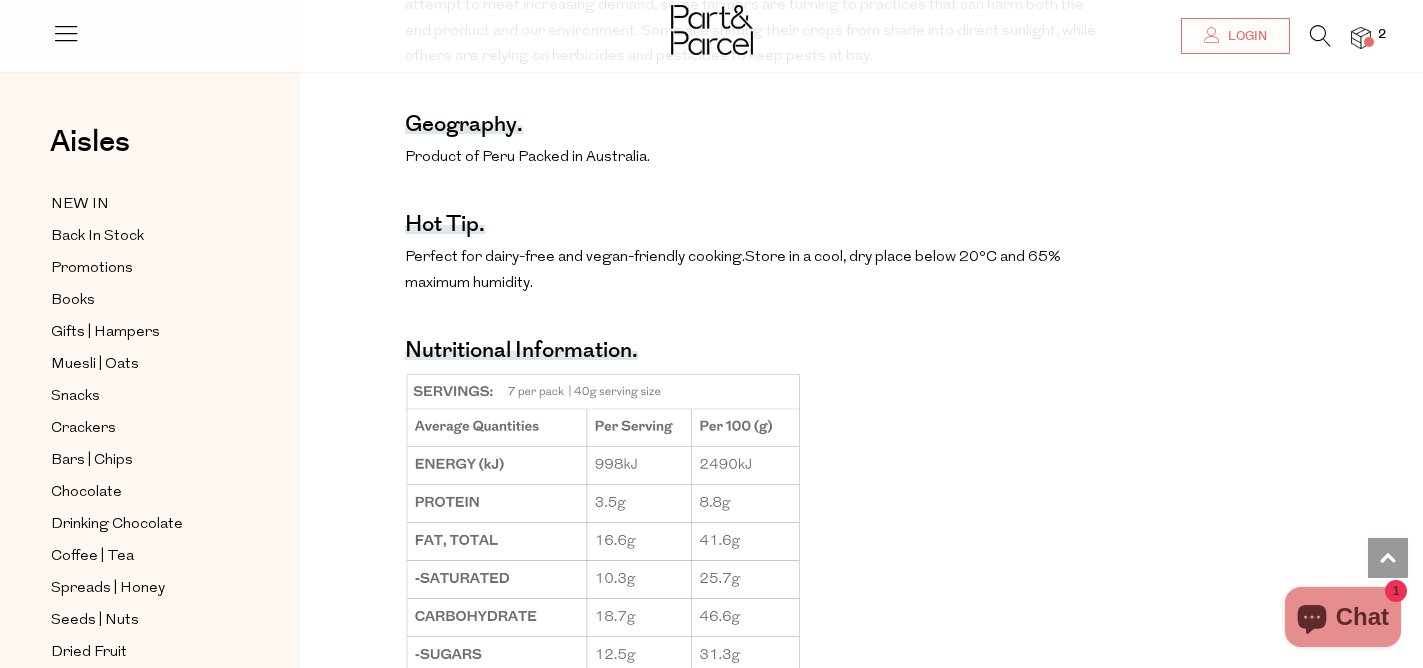 scroll, scrollTop: 1428, scrollLeft: 0, axis: vertical 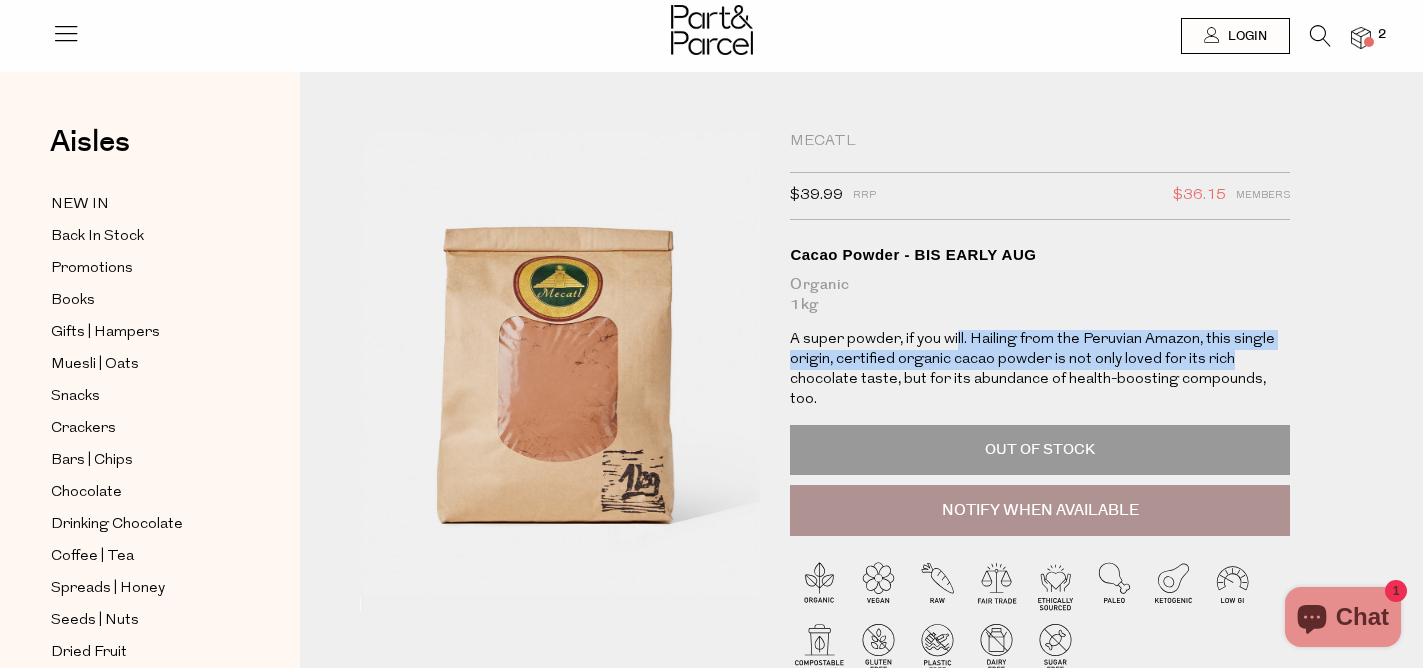 drag, startPoint x: 956, startPoint y: 339, endPoint x: 1249, endPoint y: 349, distance: 293.1706 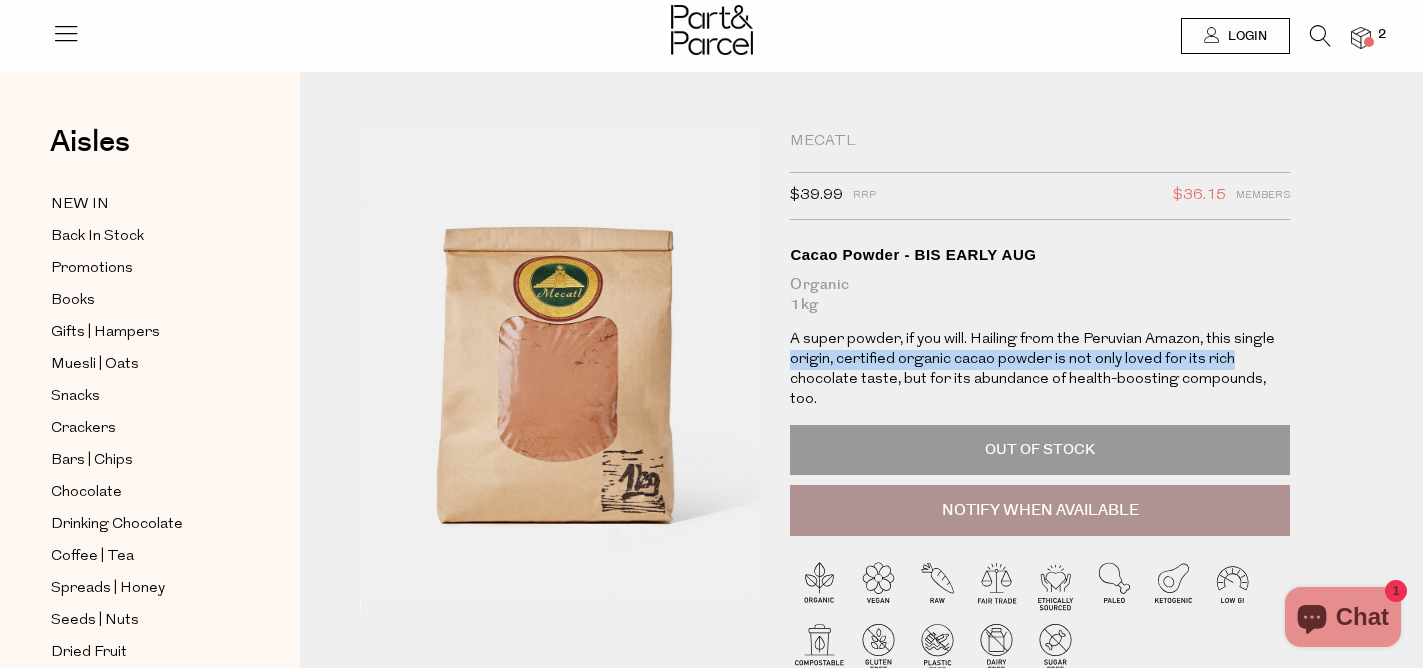 drag, startPoint x: 779, startPoint y: 359, endPoint x: 1269, endPoint y: 364, distance: 490.0255 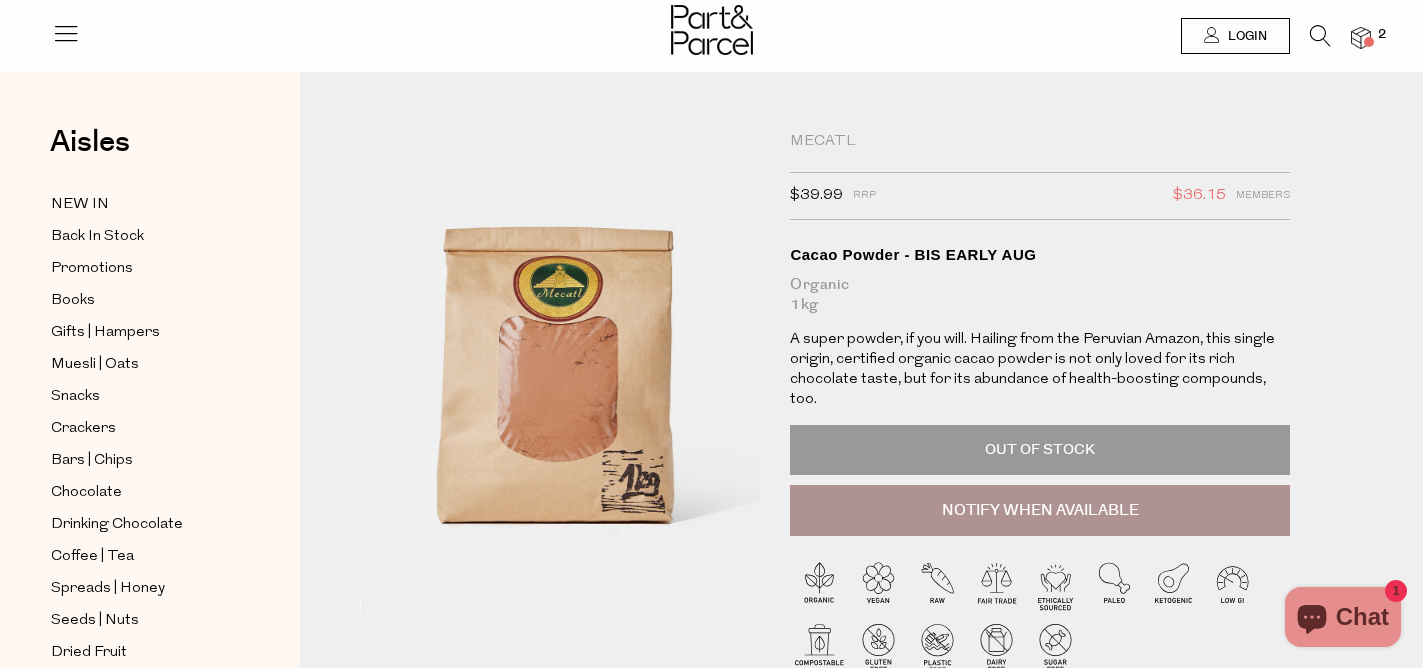 click on "A super powder, if you will. Hailing from the Peruvian Amazon, this single origin, certified organic cacao powder is not only loved for its rich chocolate taste, but for its abundance of health-boosting compounds, too." at bounding box center (1040, 370) 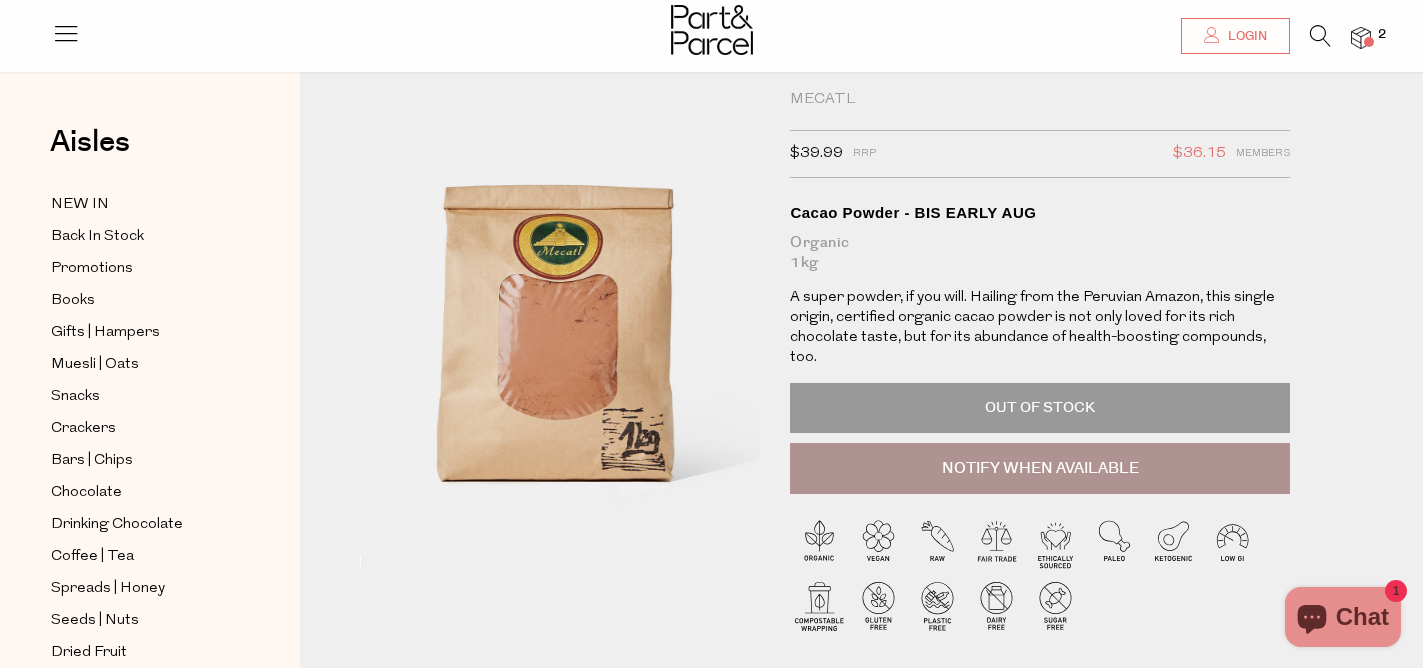 scroll, scrollTop: 0, scrollLeft: 0, axis: both 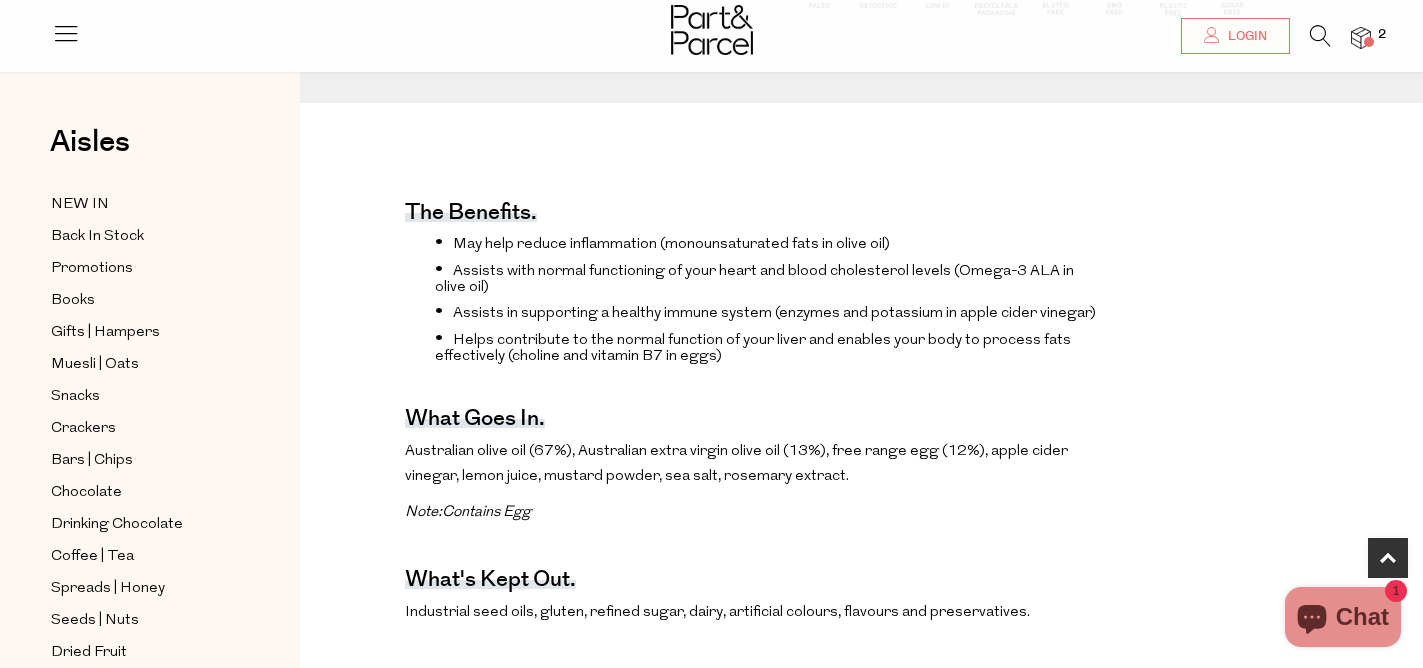 click on "Australian olive oil (67%), Australian extra virgin olive oil (13%), free range egg (12%), apple cider vinegar, lemon juice, mustard powder, sea salt, rosemary extract." at bounding box center [754, 464] 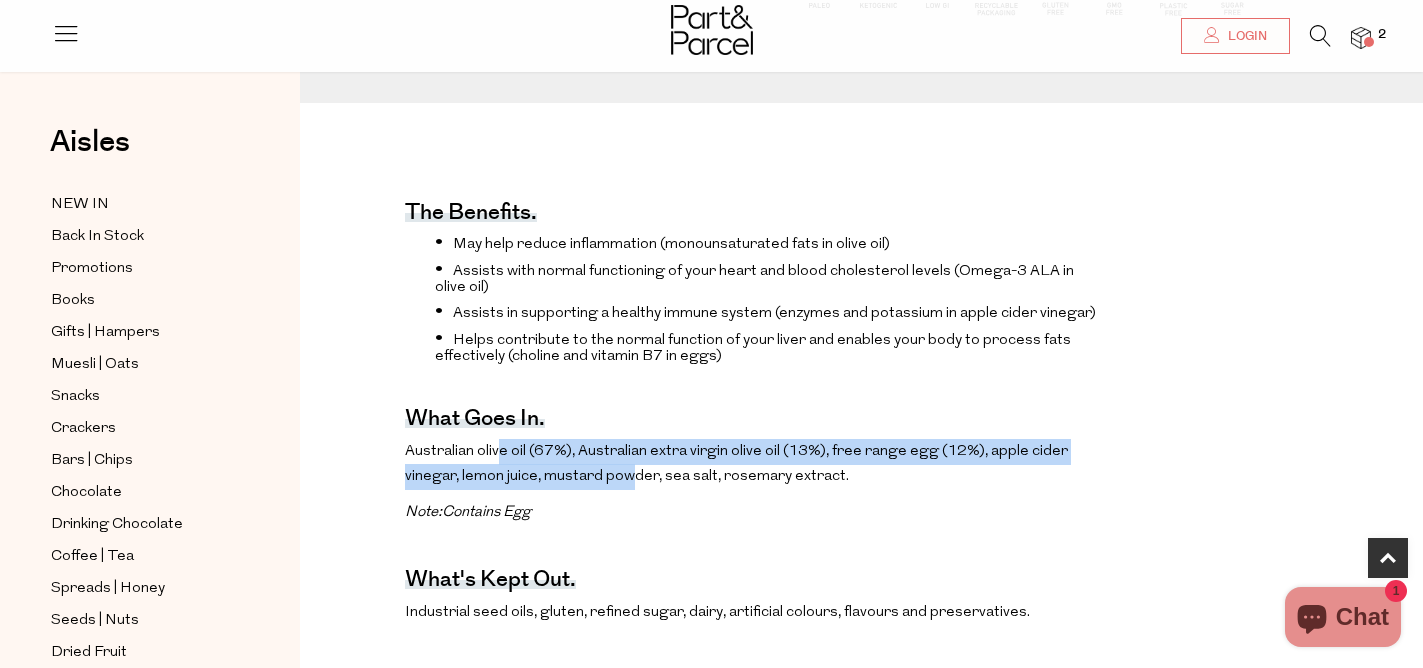 drag, startPoint x: 502, startPoint y: 462, endPoint x: 630, endPoint y: 459, distance: 128.03516 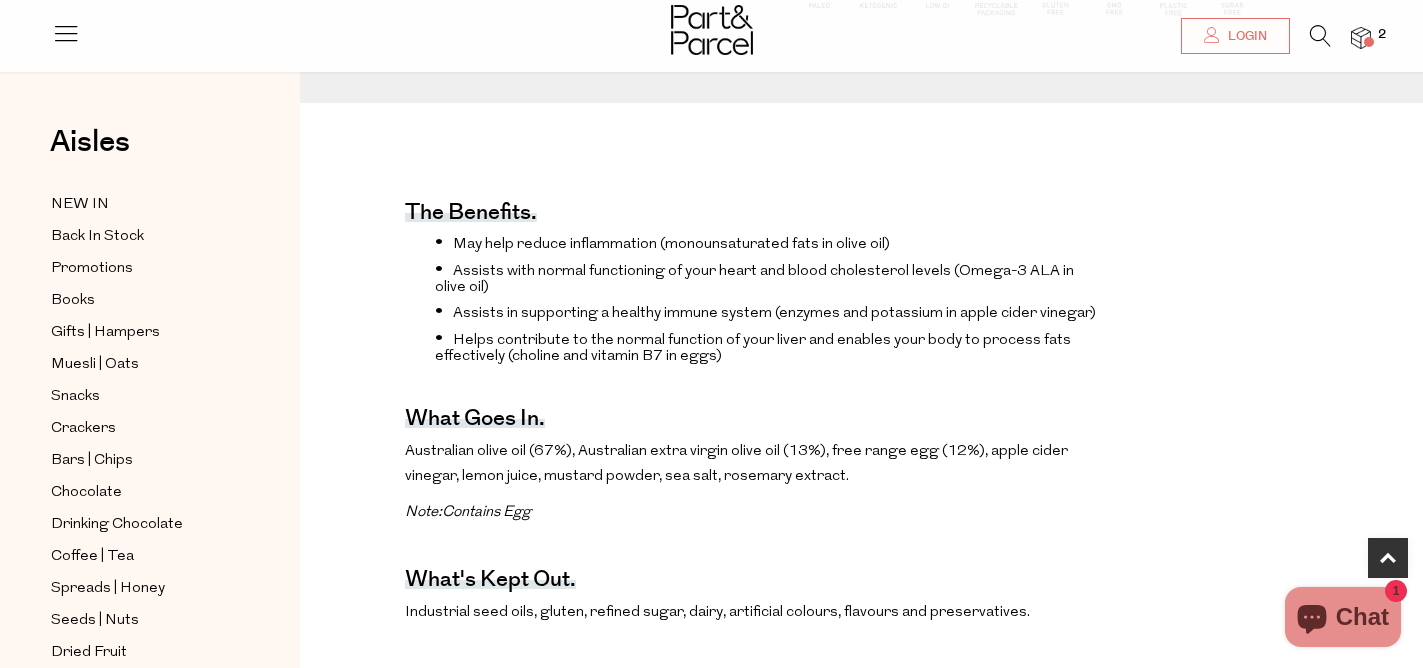 click on "Australian olive oil (67%), Australian extra virgin olive oil (13%), free range egg (12%), apple cider vinegar, lemon juice, mustard powder, sea salt, rosemary extract." at bounding box center (754, 464) 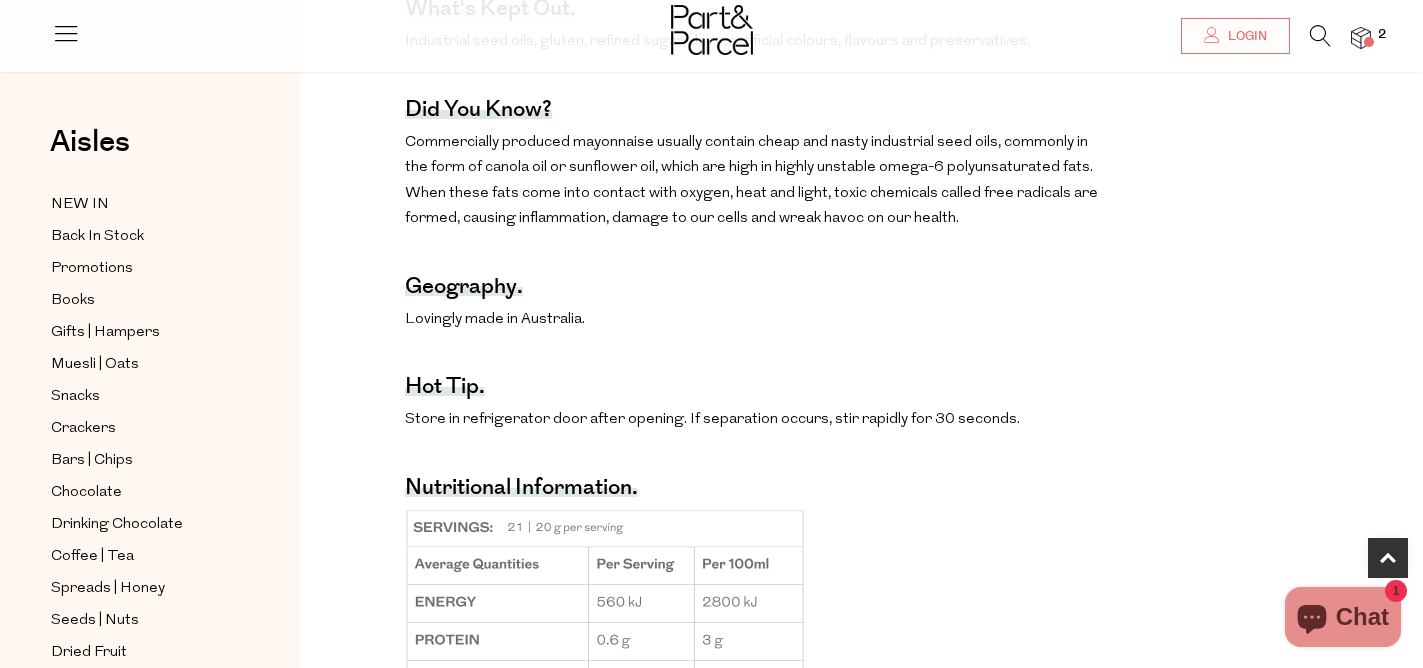 scroll, scrollTop: 1153, scrollLeft: 0, axis: vertical 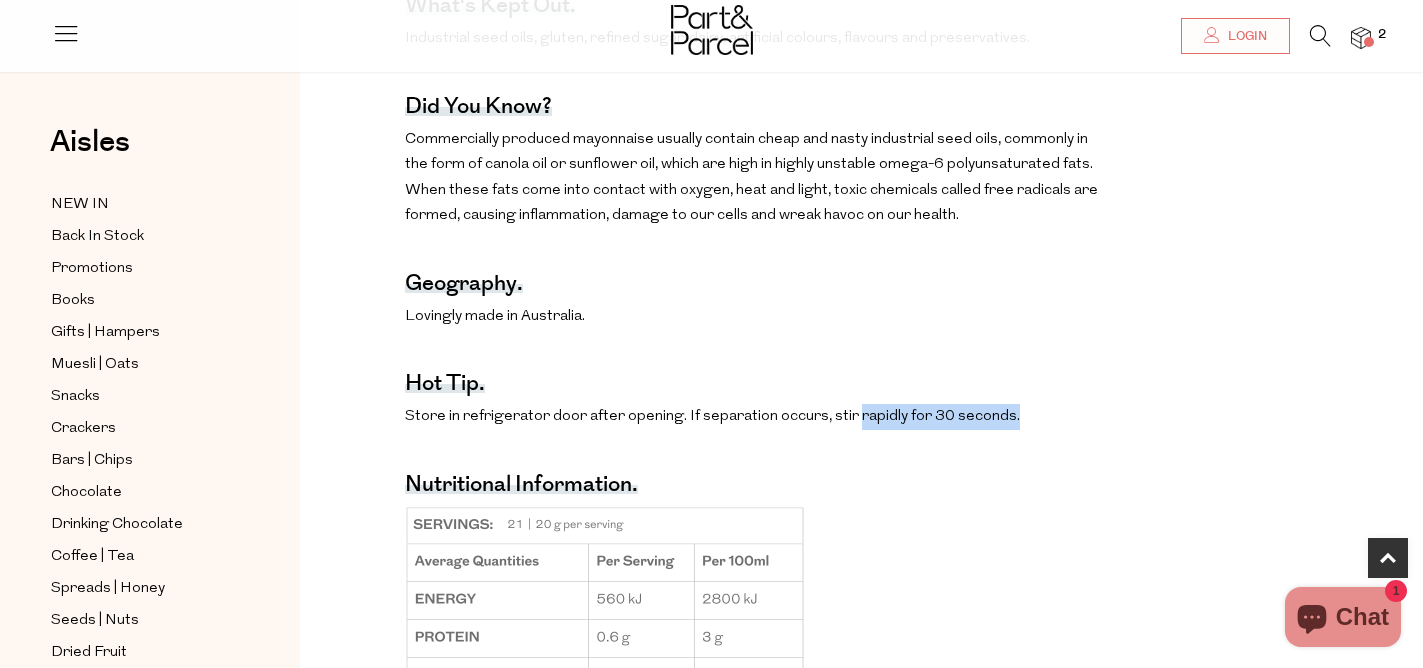 drag, startPoint x: 853, startPoint y: 414, endPoint x: 1080, endPoint y: 414, distance: 227 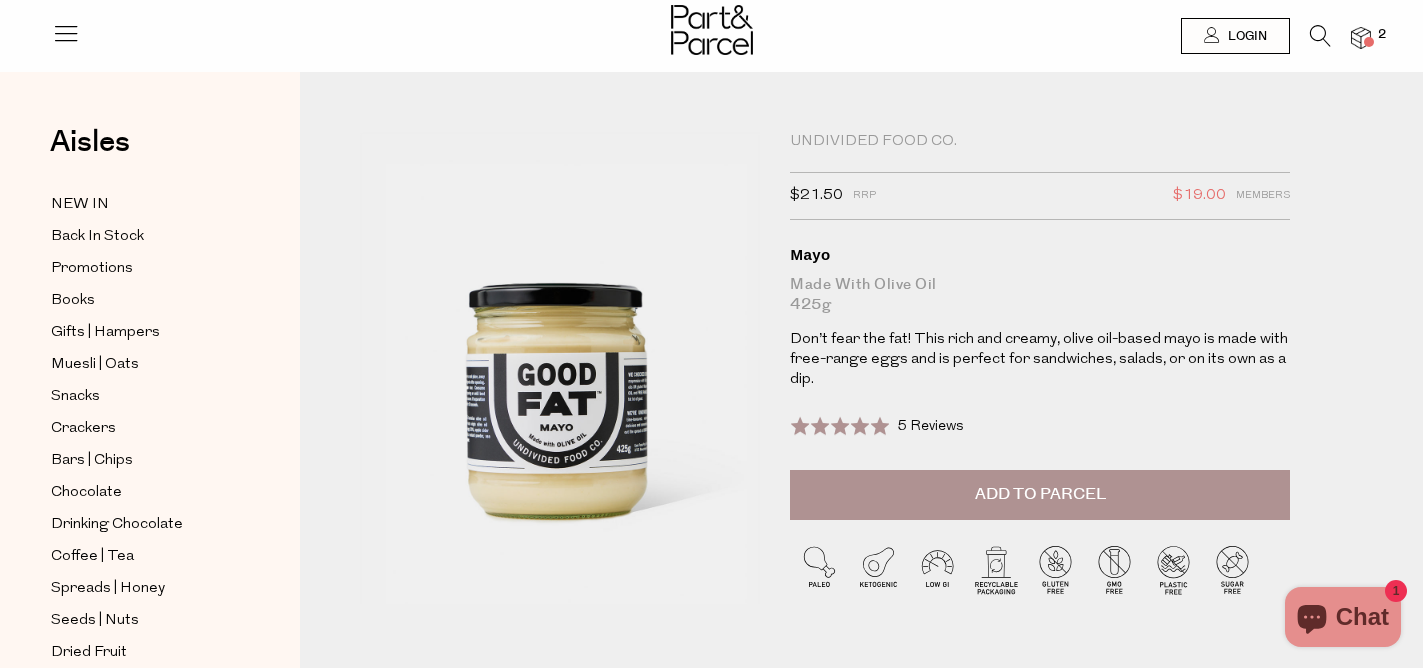 scroll, scrollTop: 1, scrollLeft: 0, axis: vertical 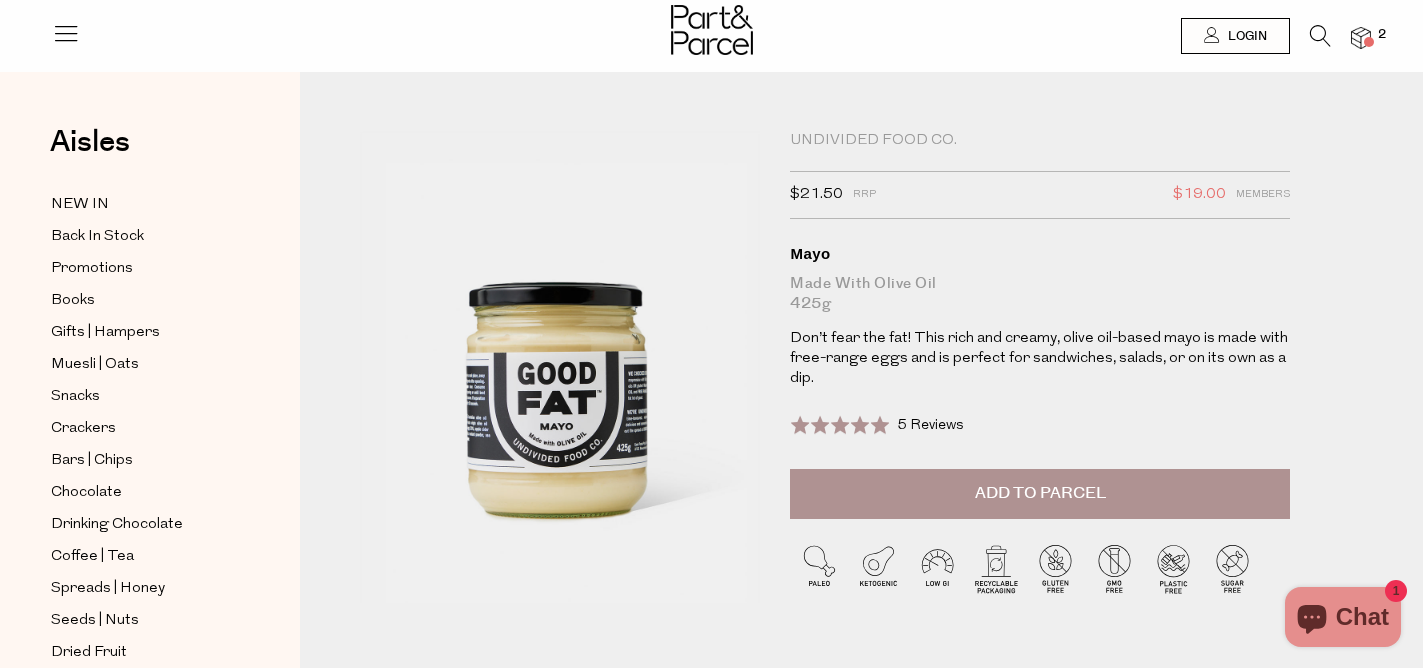 click on "Add to Parcel" at bounding box center (1040, 493) 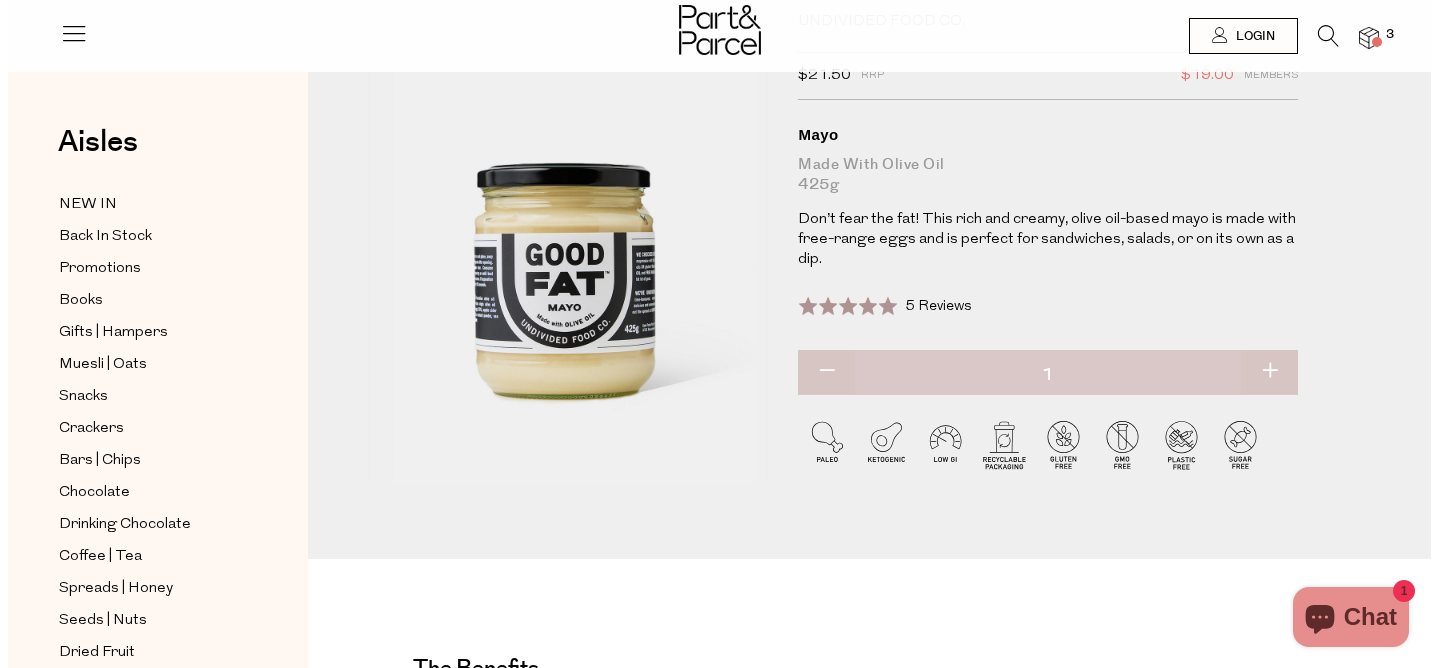 scroll, scrollTop: 0, scrollLeft: 0, axis: both 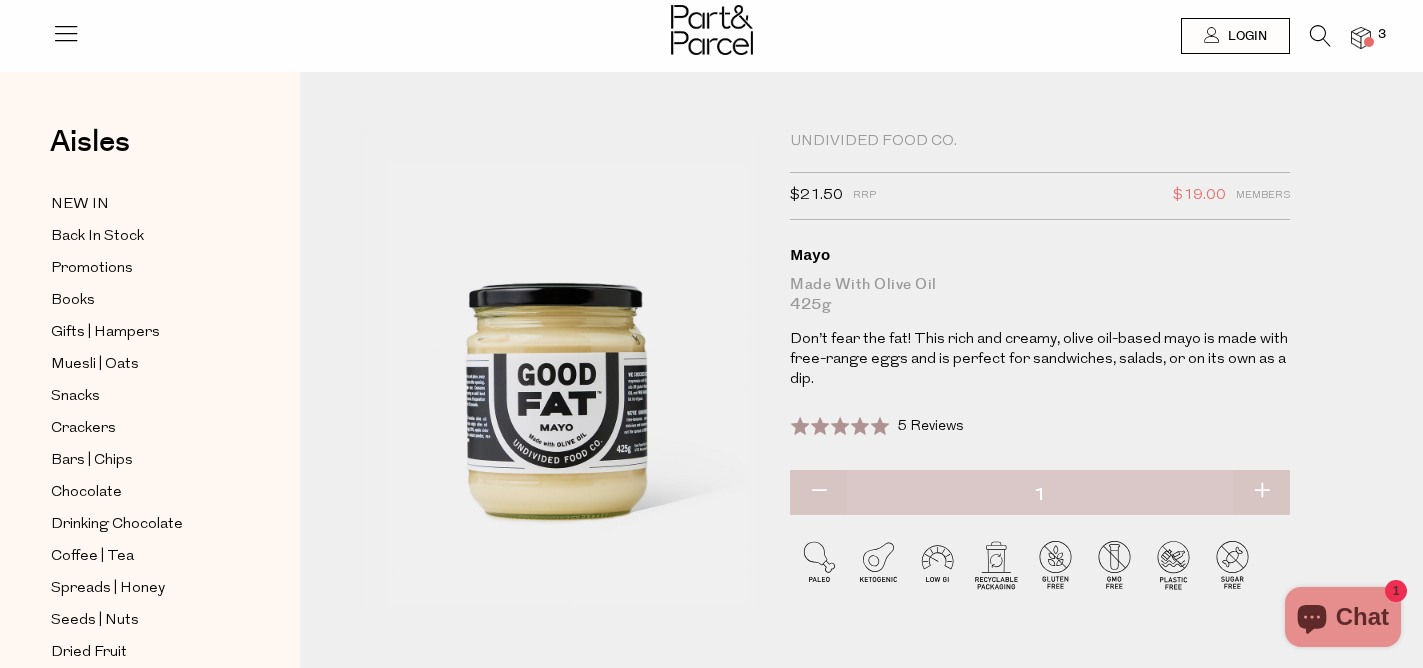 click on "$21.50
RRP
$19.00
Members
Available:  In Stock
Mayo
Made with Olive Oil 425g
Don’t fear the fat! This rich and creamy, olive oil-based mayo is made with free-range eggs and is perfect for sandwiches, salads, or on its own as a dip.
Rated 5.0 out of 5
5 Reviews
Based on 5 reviews
Click to go to reviews" at bounding box center [861, 390] 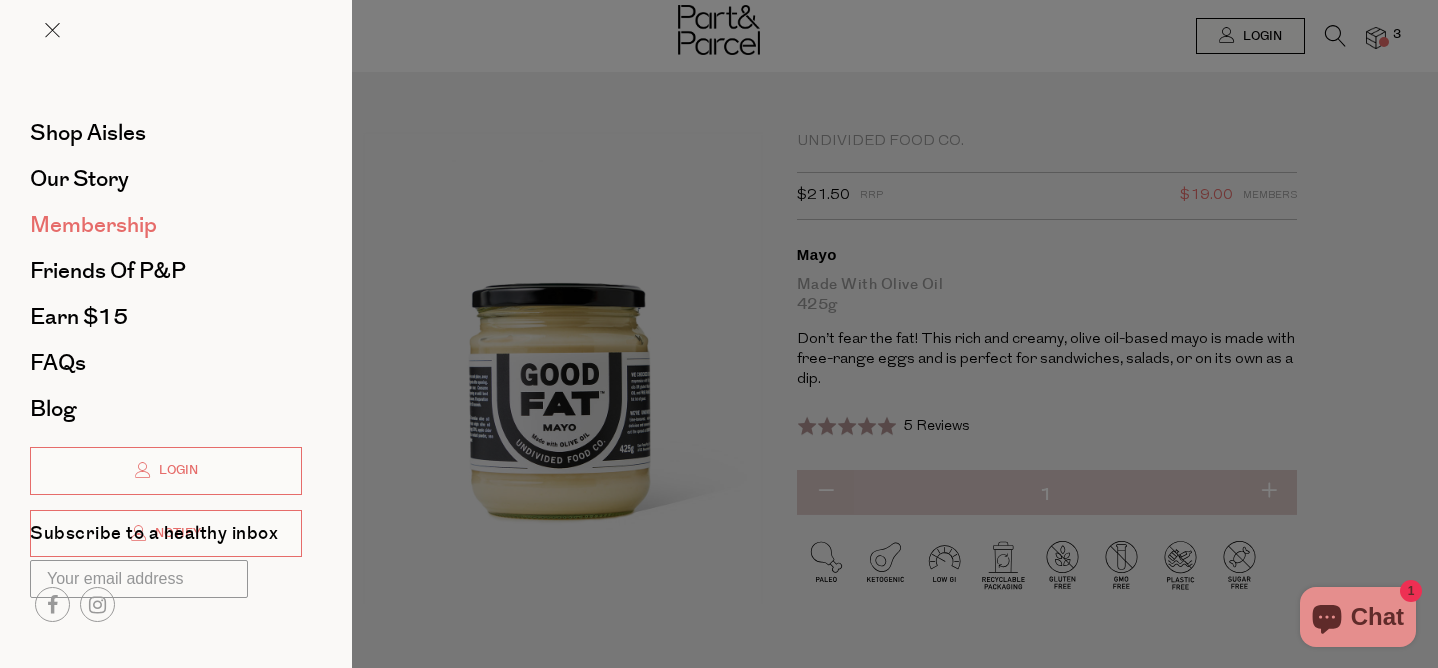 click on "Membership" at bounding box center (93, 225) 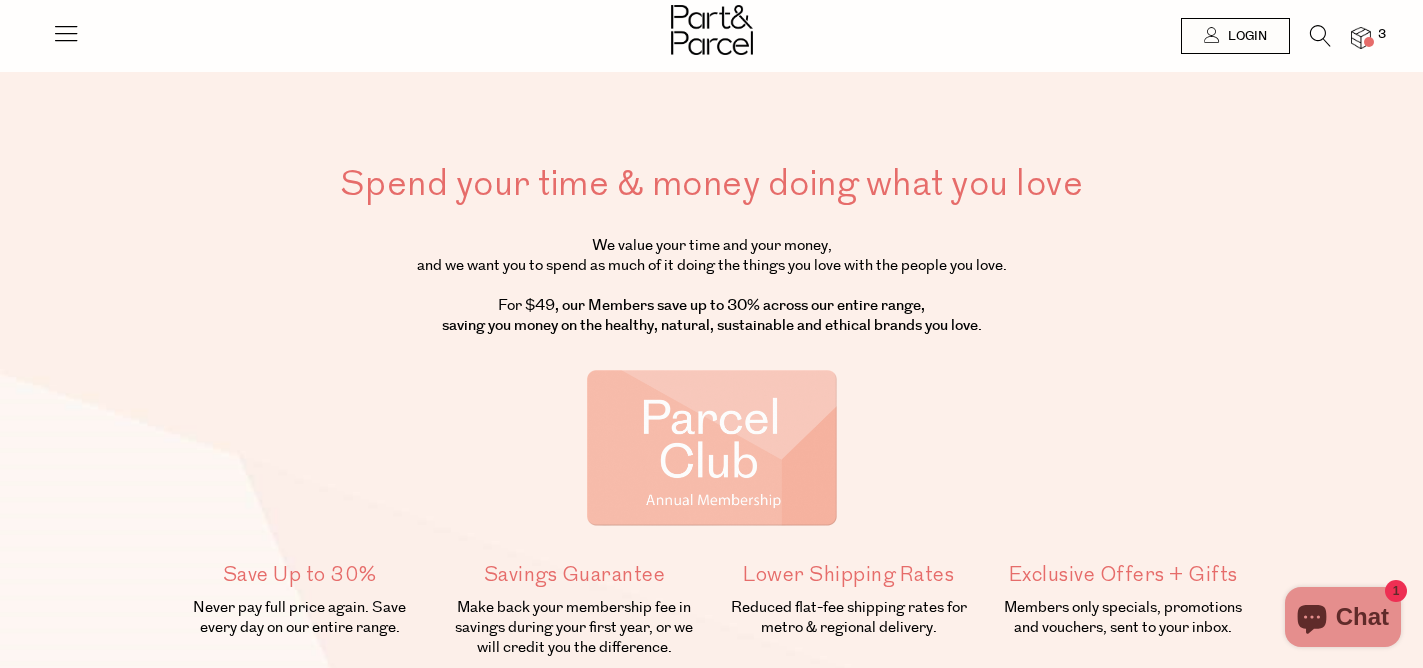 scroll, scrollTop: 0, scrollLeft: 0, axis: both 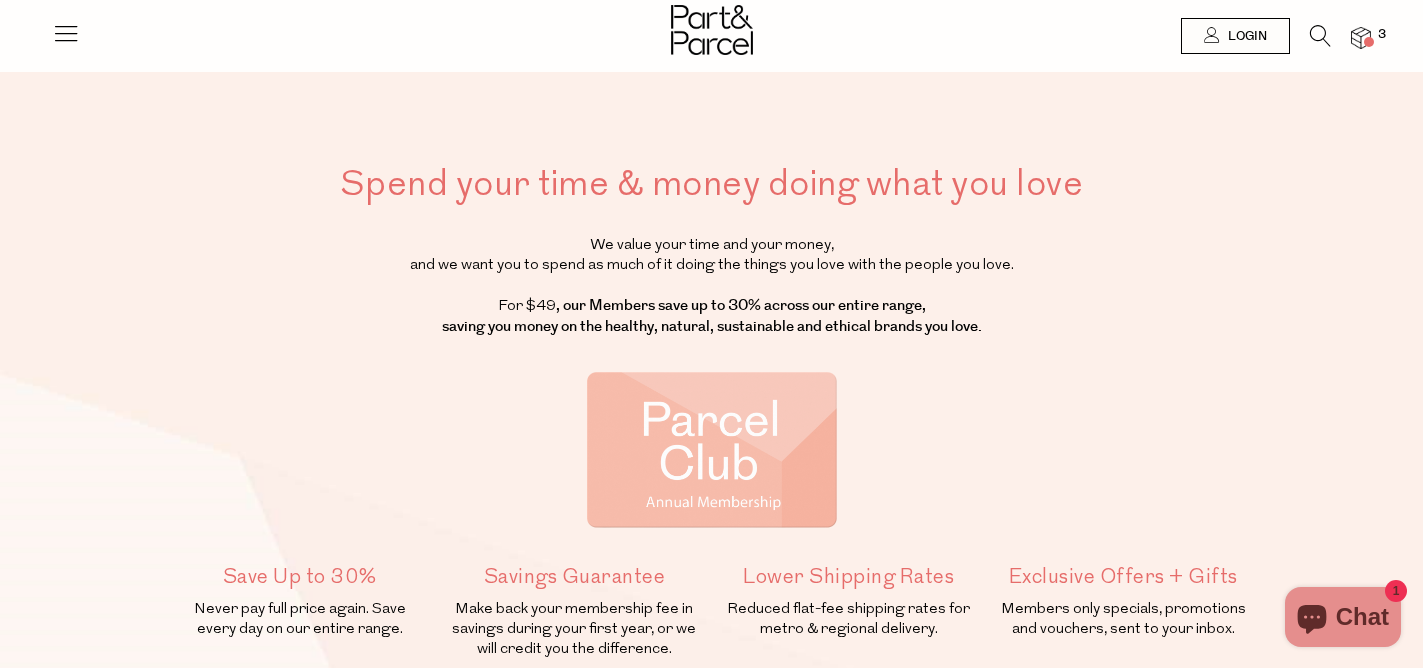 click on ", our Members save up to 30% across our entire range,
saving you money on the healthy, natural, sustainable and ethical brands you love." at bounding box center (712, 316) 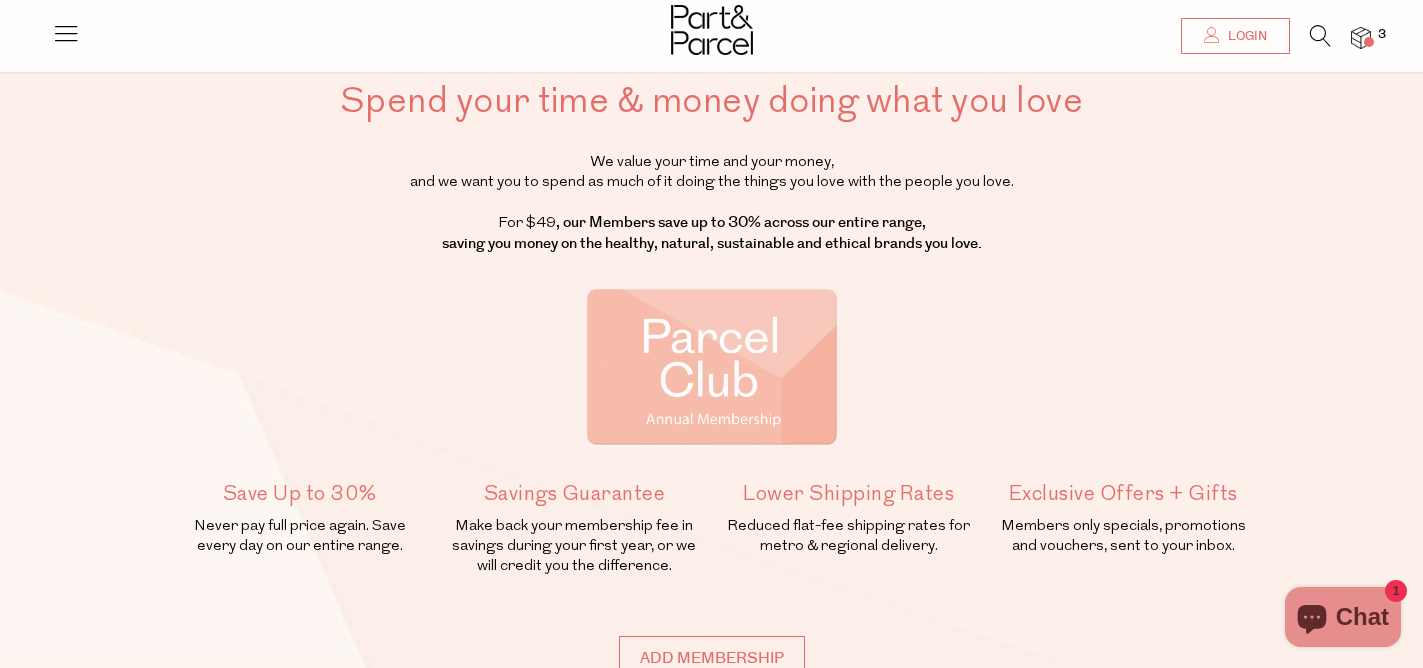 scroll, scrollTop: 90, scrollLeft: 0, axis: vertical 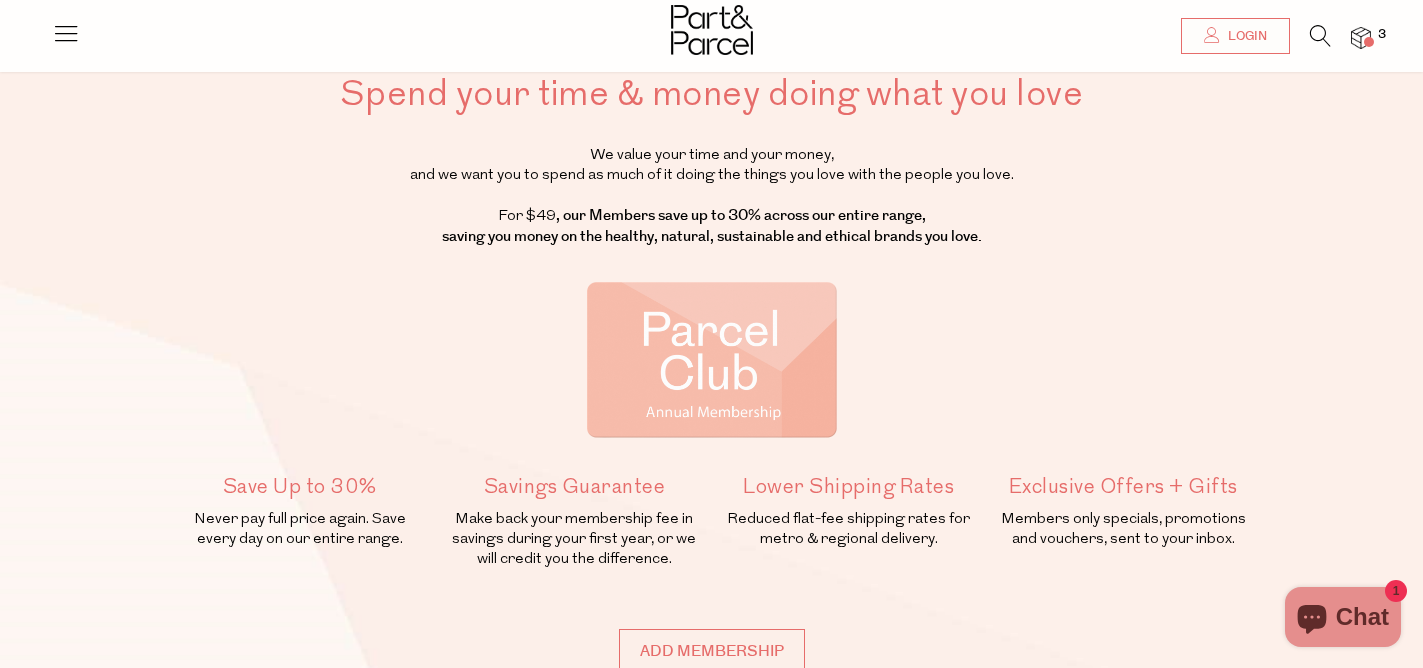 click at bounding box center (712, 360) 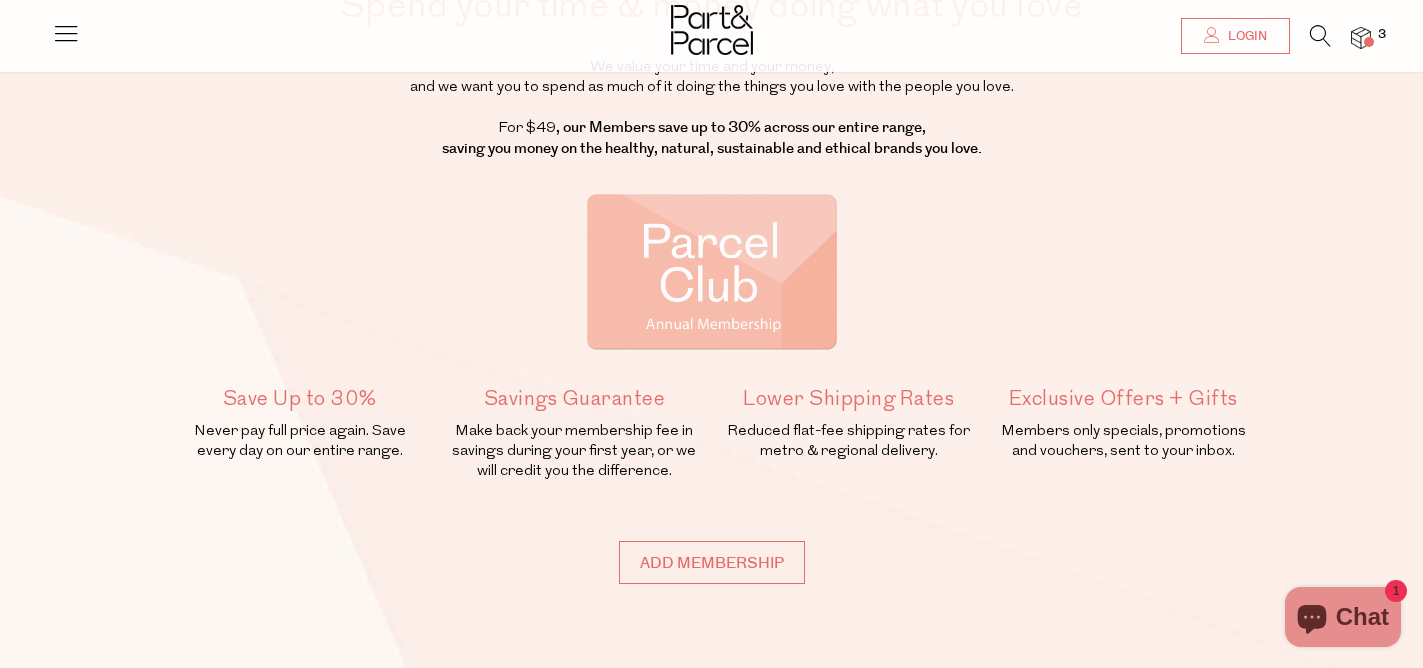 scroll, scrollTop: 269, scrollLeft: 0, axis: vertical 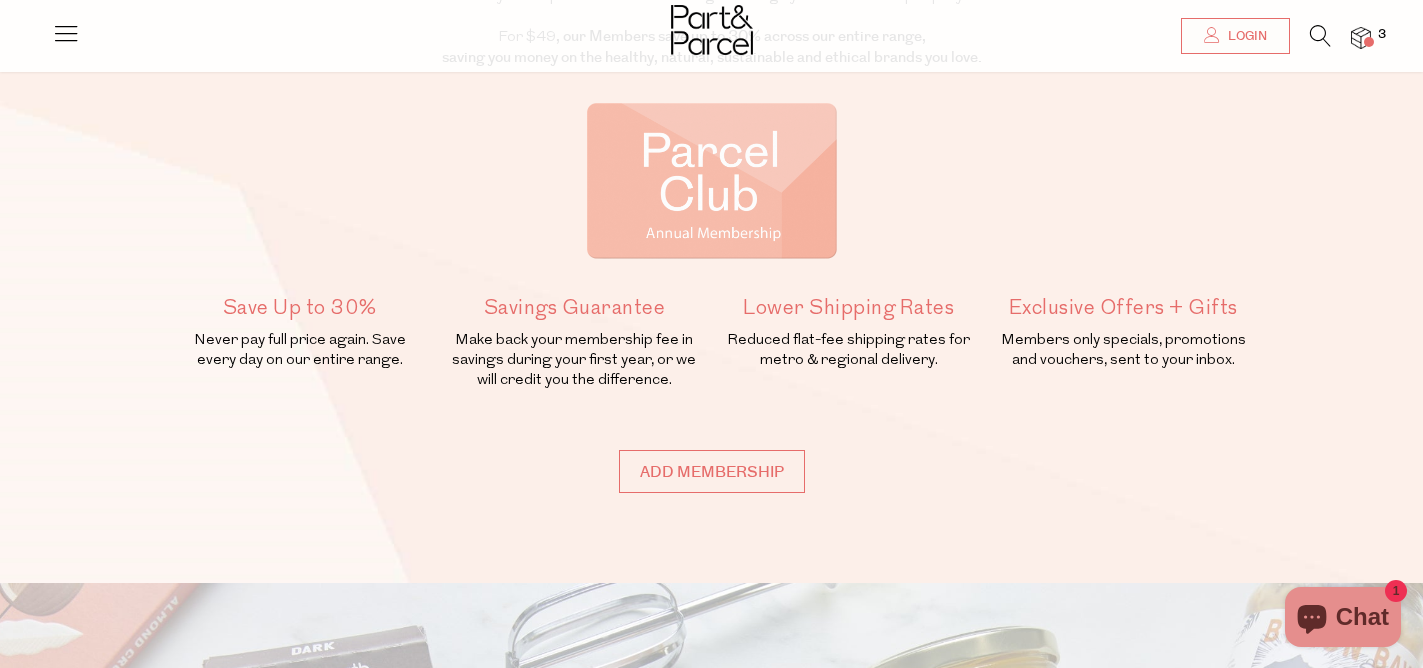 click on "Savings Guarantee" at bounding box center (574, 308) 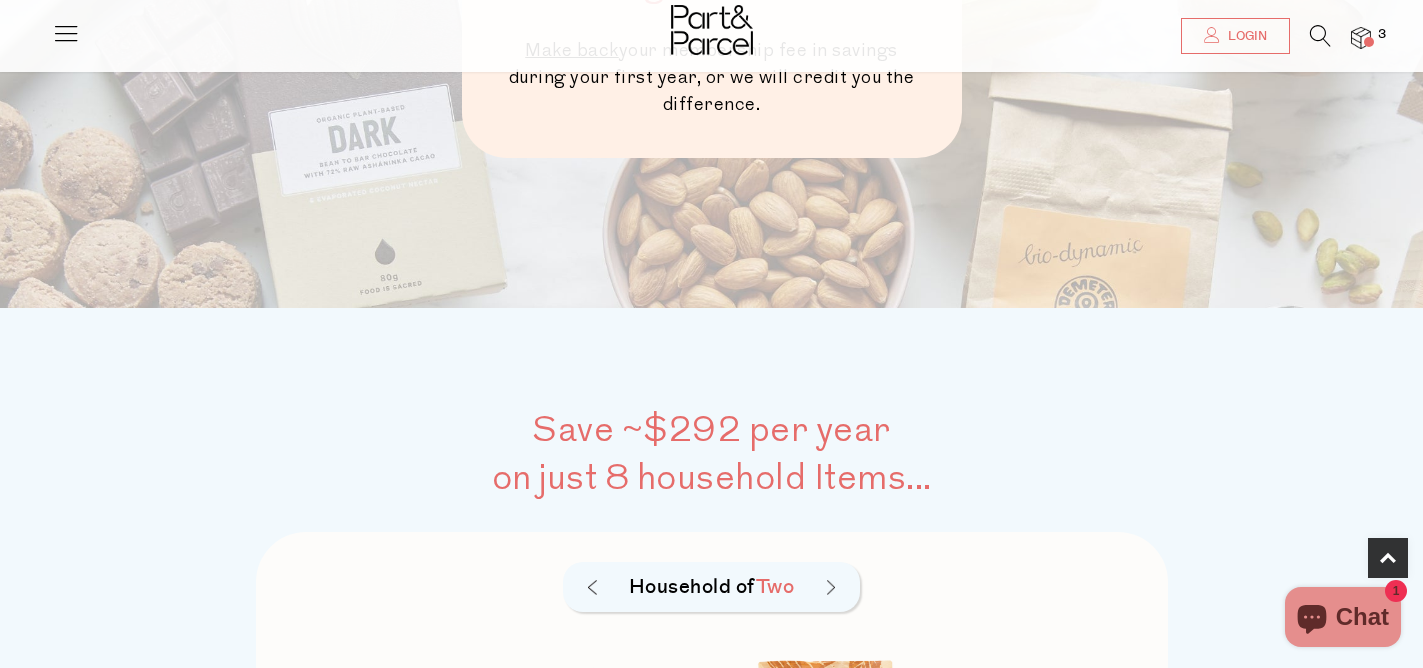 scroll, scrollTop: 1250, scrollLeft: 0, axis: vertical 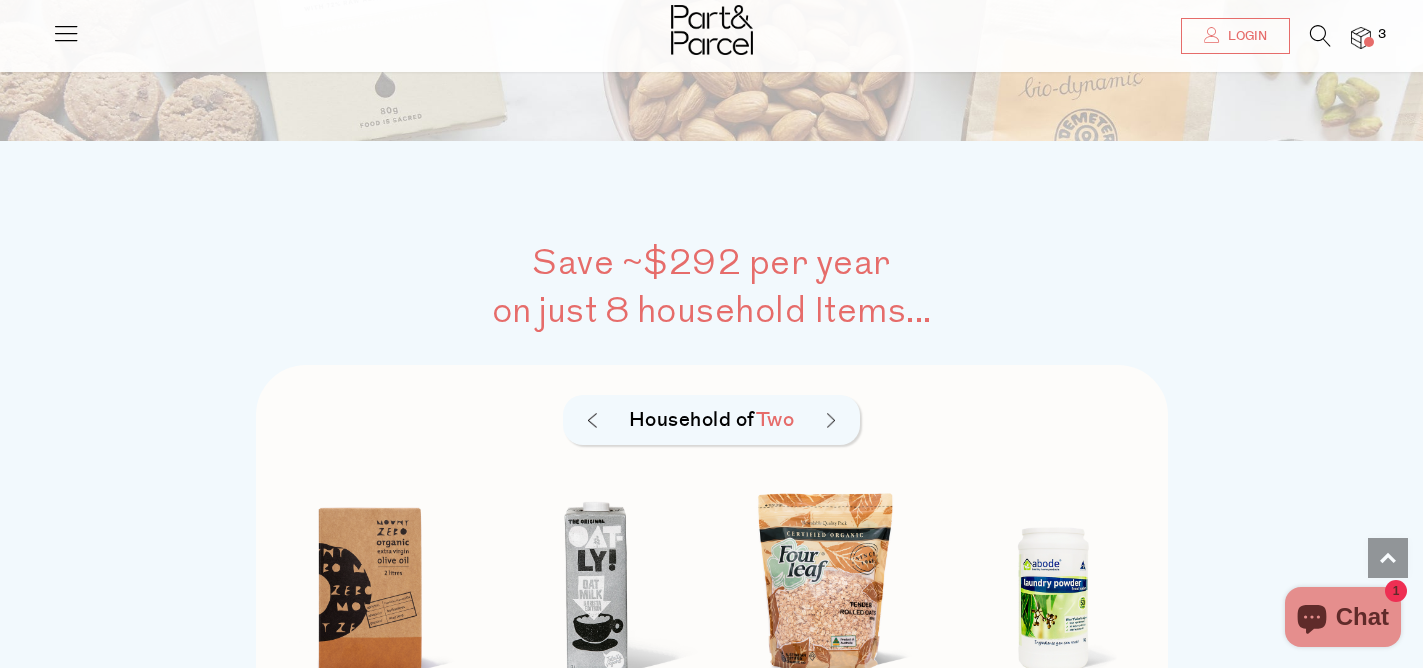 click on "Save ~$292 per year" at bounding box center [712, 263] 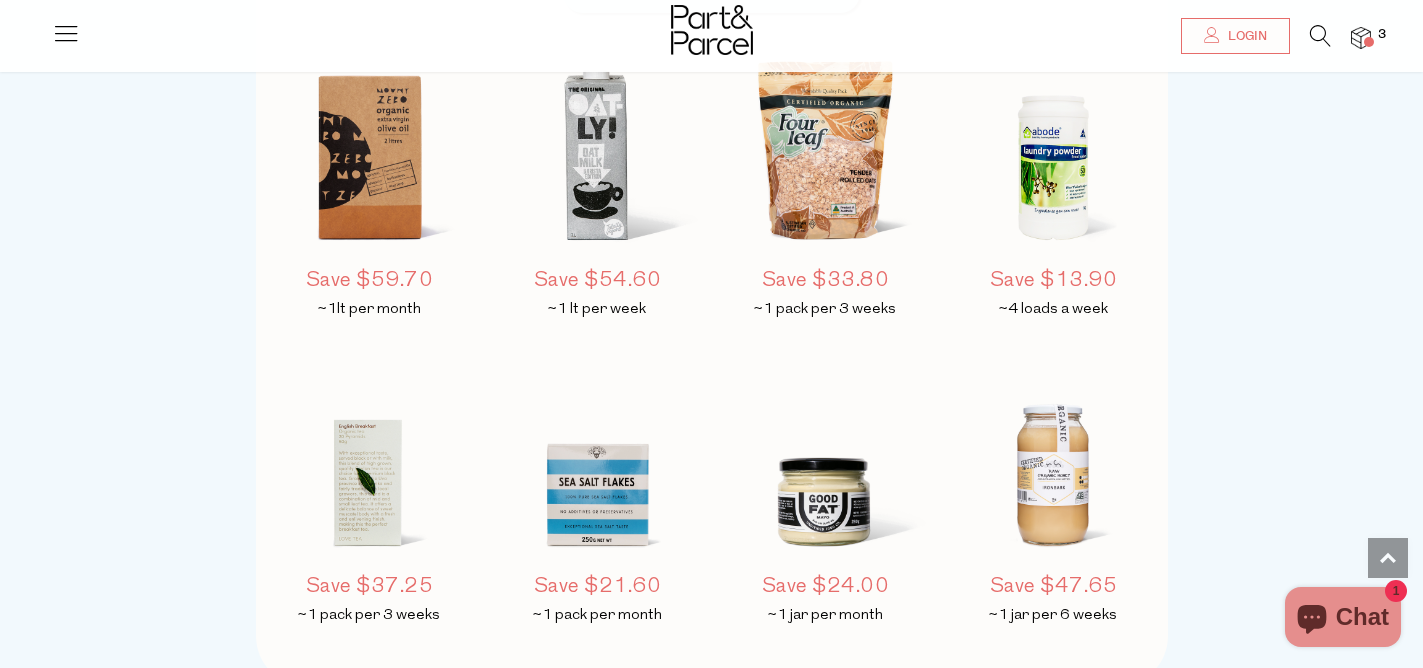 scroll, scrollTop: 1930, scrollLeft: 0, axis: vertical 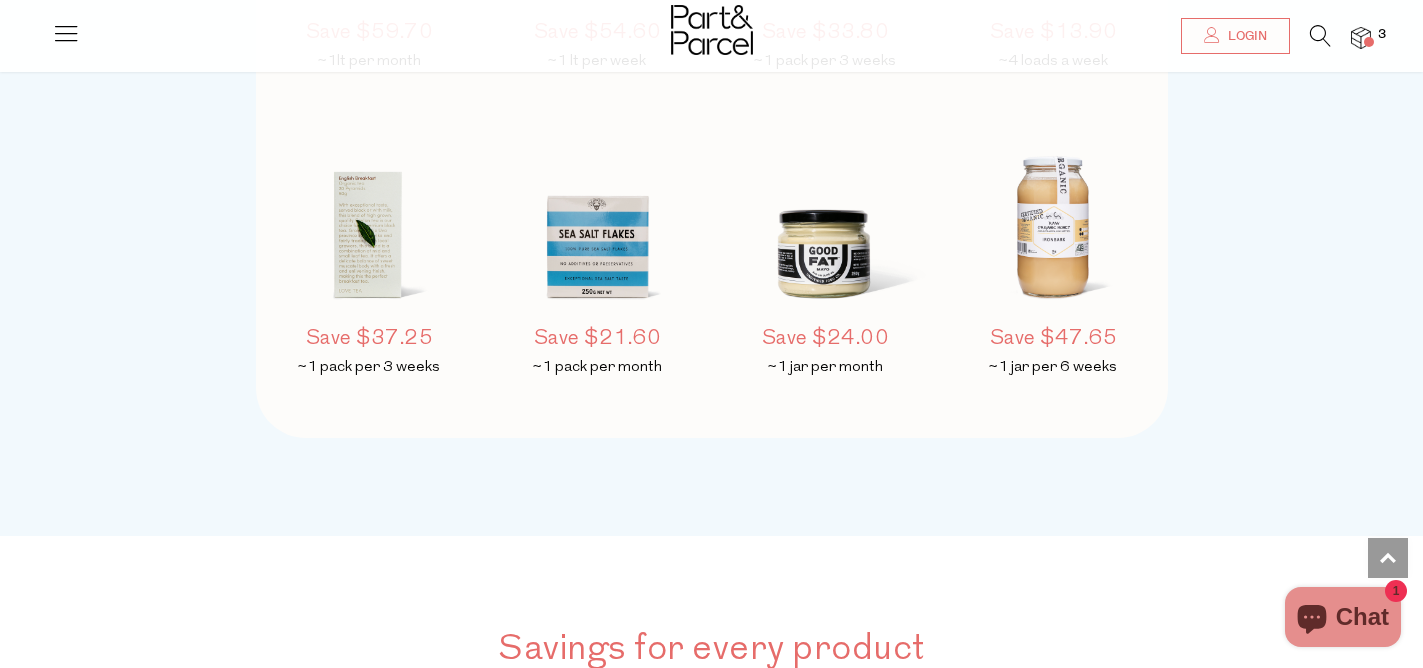 click at bounding box center [1054, 218] 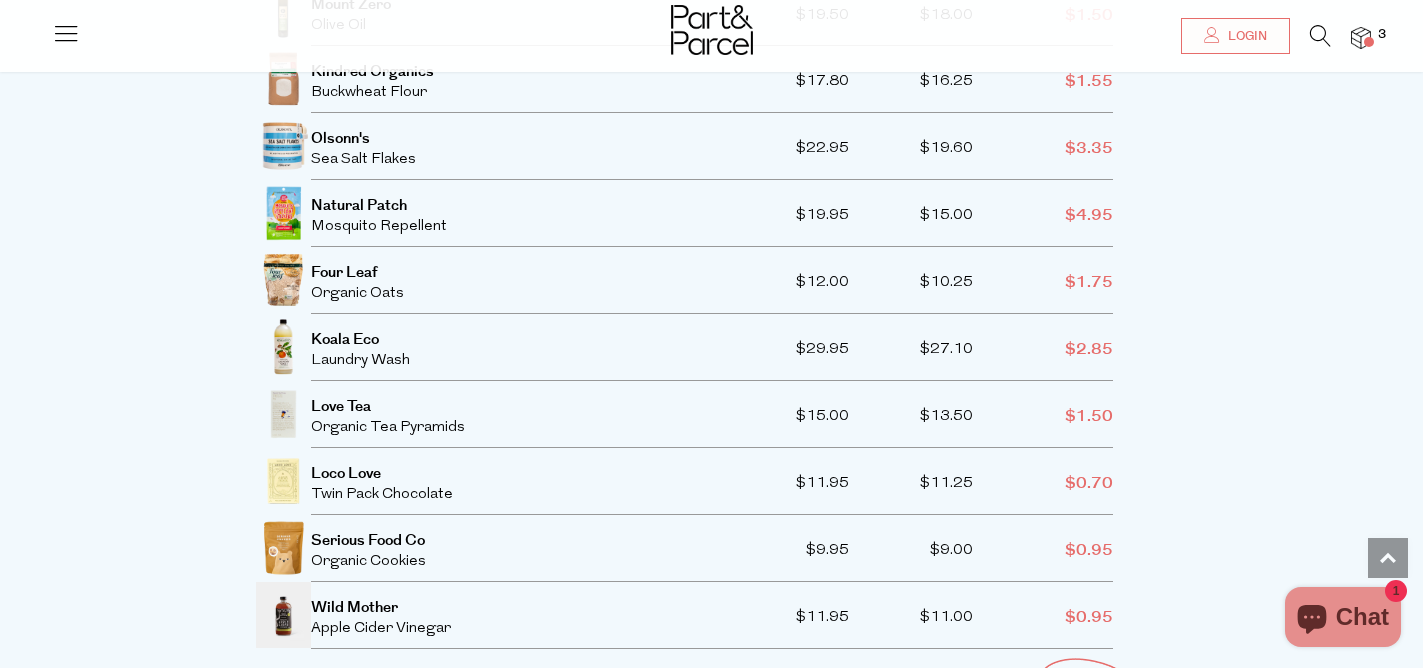 scroll, scrollTop: 4197, scrollLeft: 0, axis: vertical 